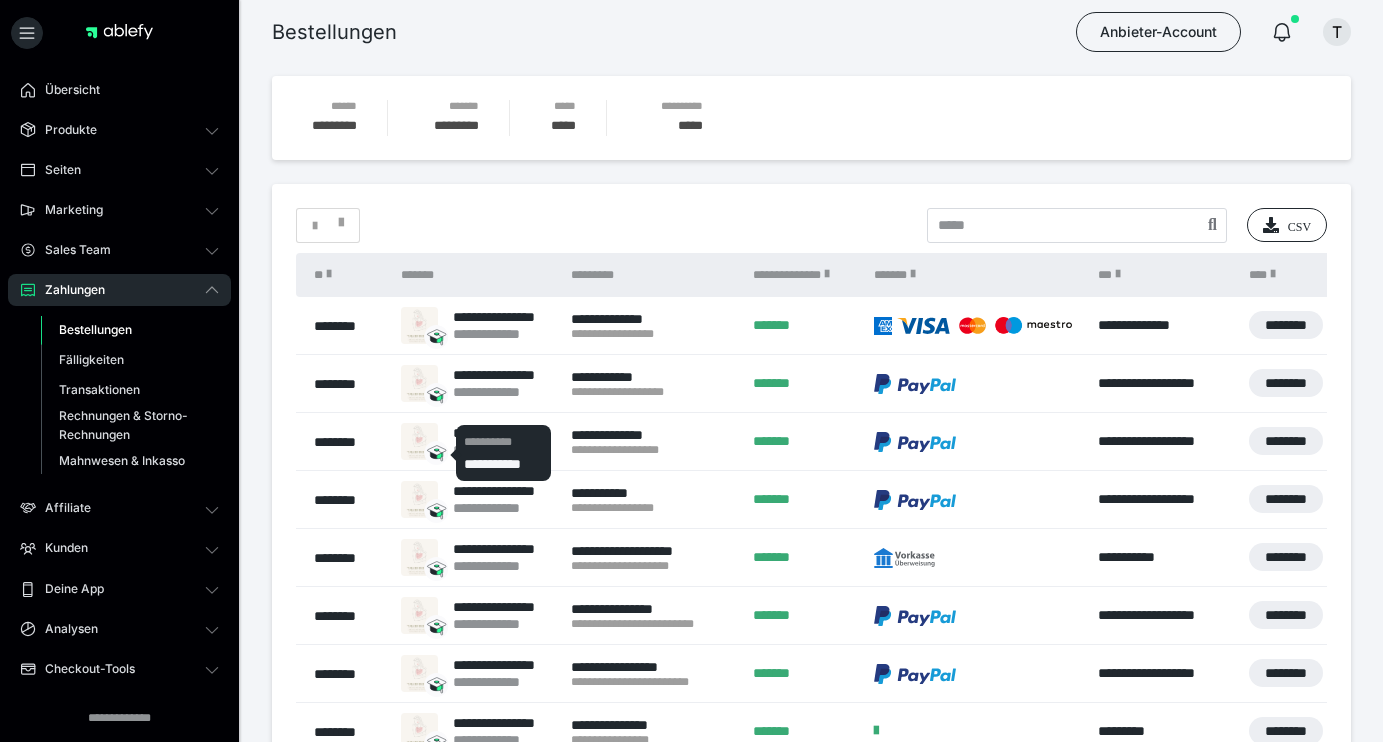 scroll, scrollTop: 138, scrollLeft: 0, axis: vertical 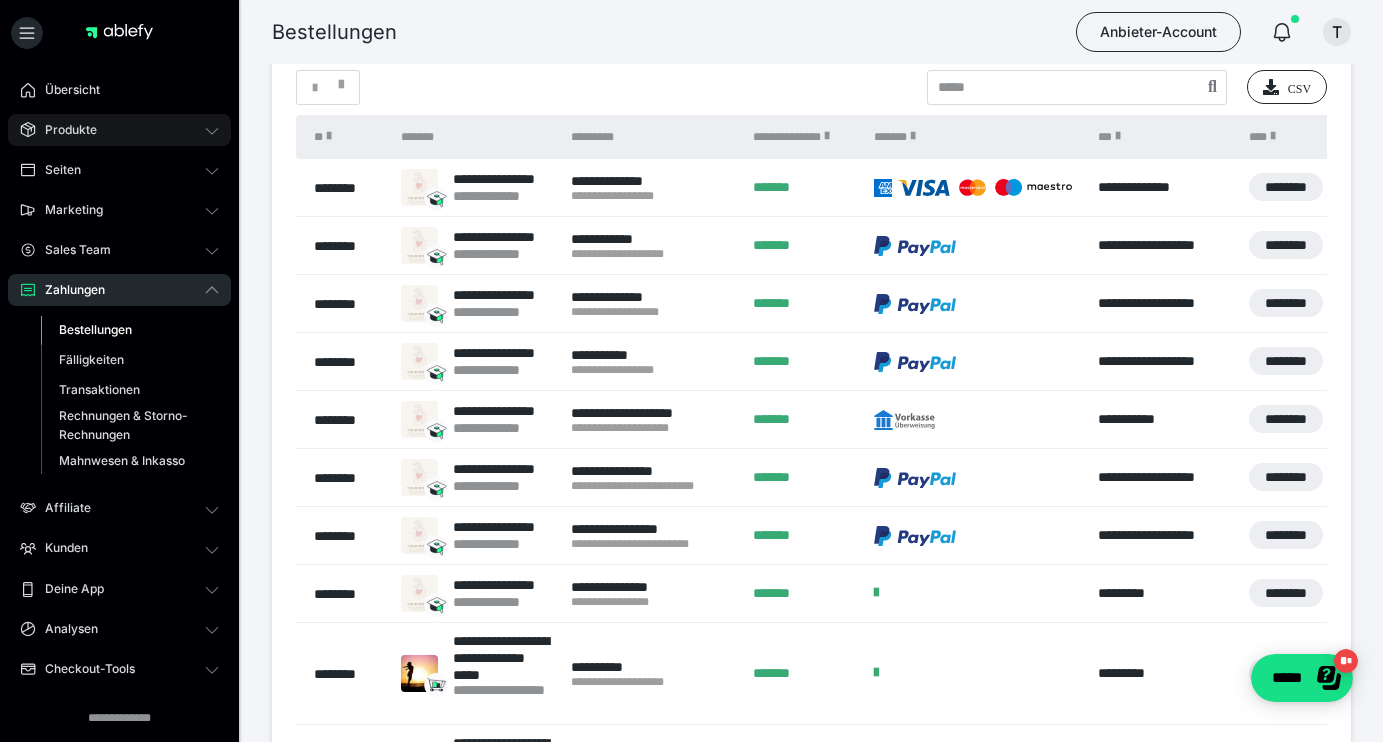 click on "Produkte" at bounding box center [64, 130] 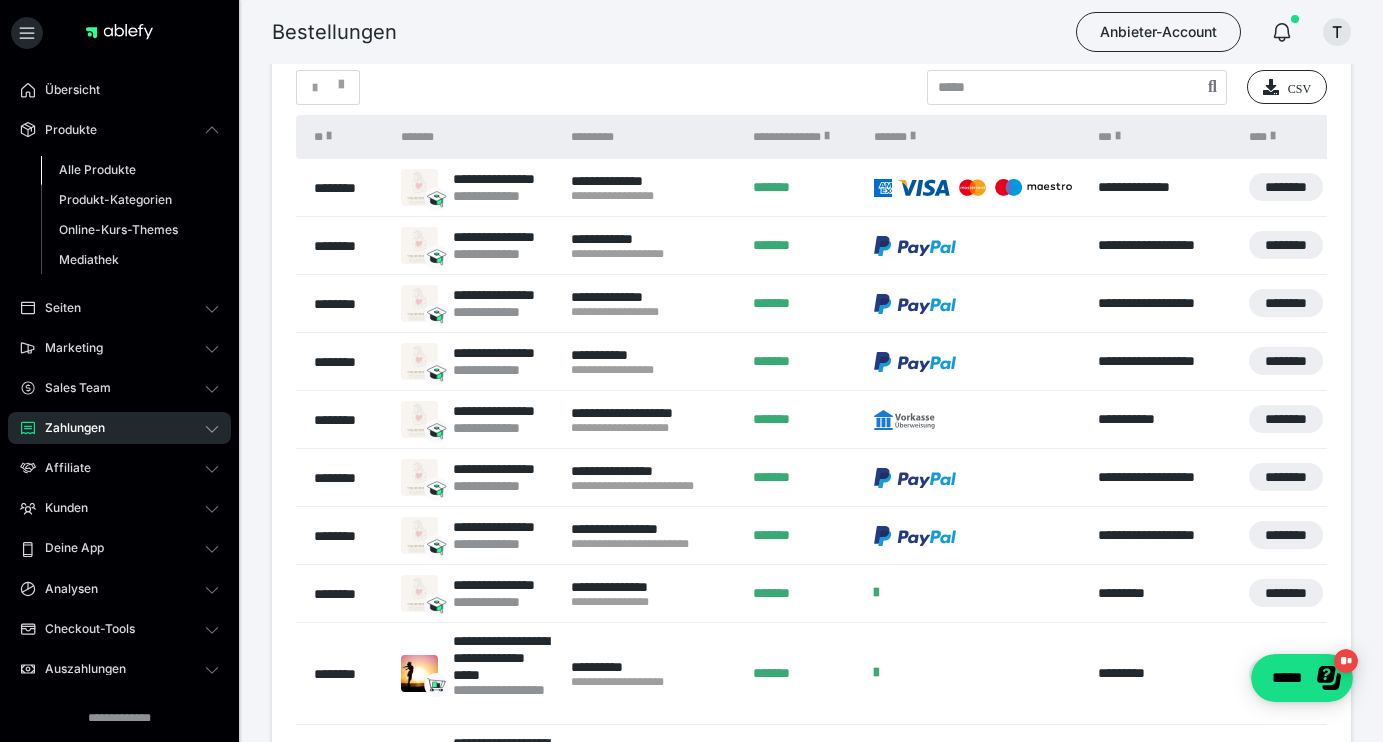 click on "Alle Produkte" at bounding box center (97, 169) 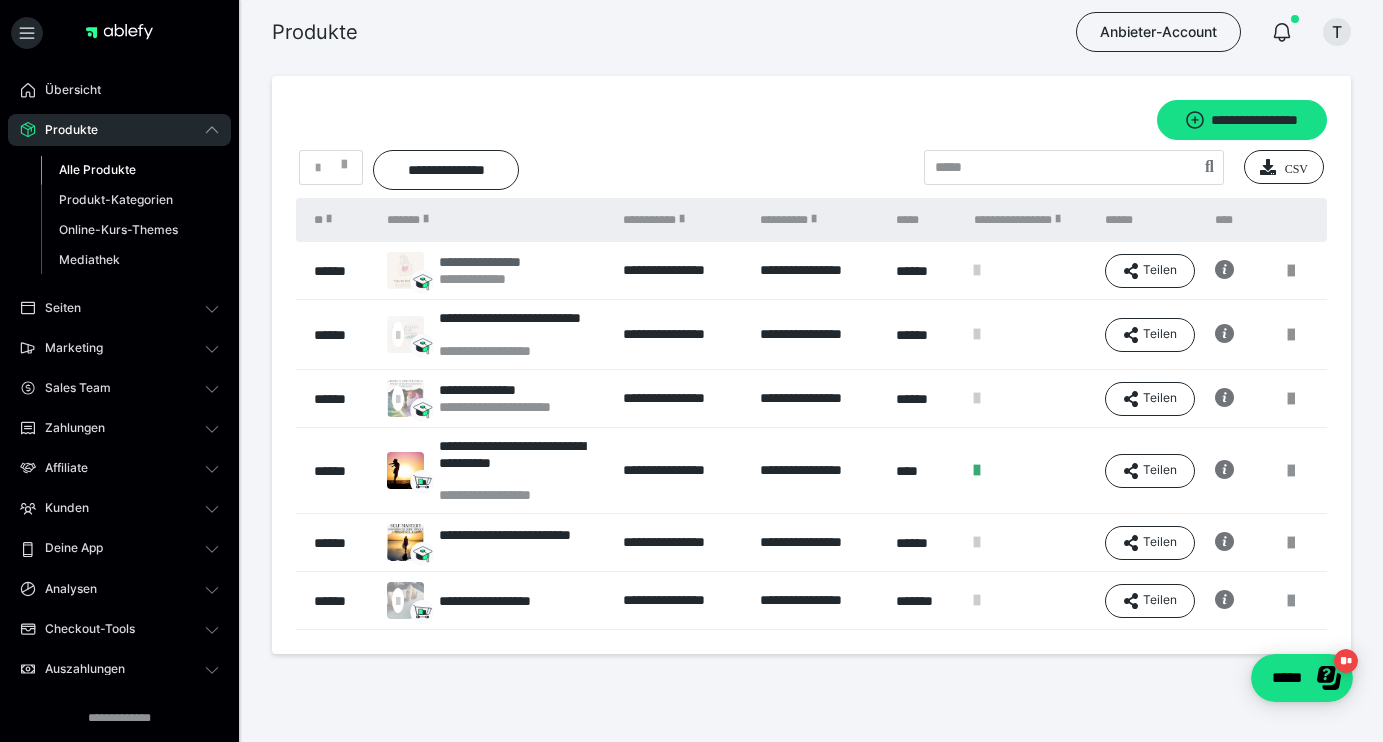 click on "**********" at bounding box center (486, 262) 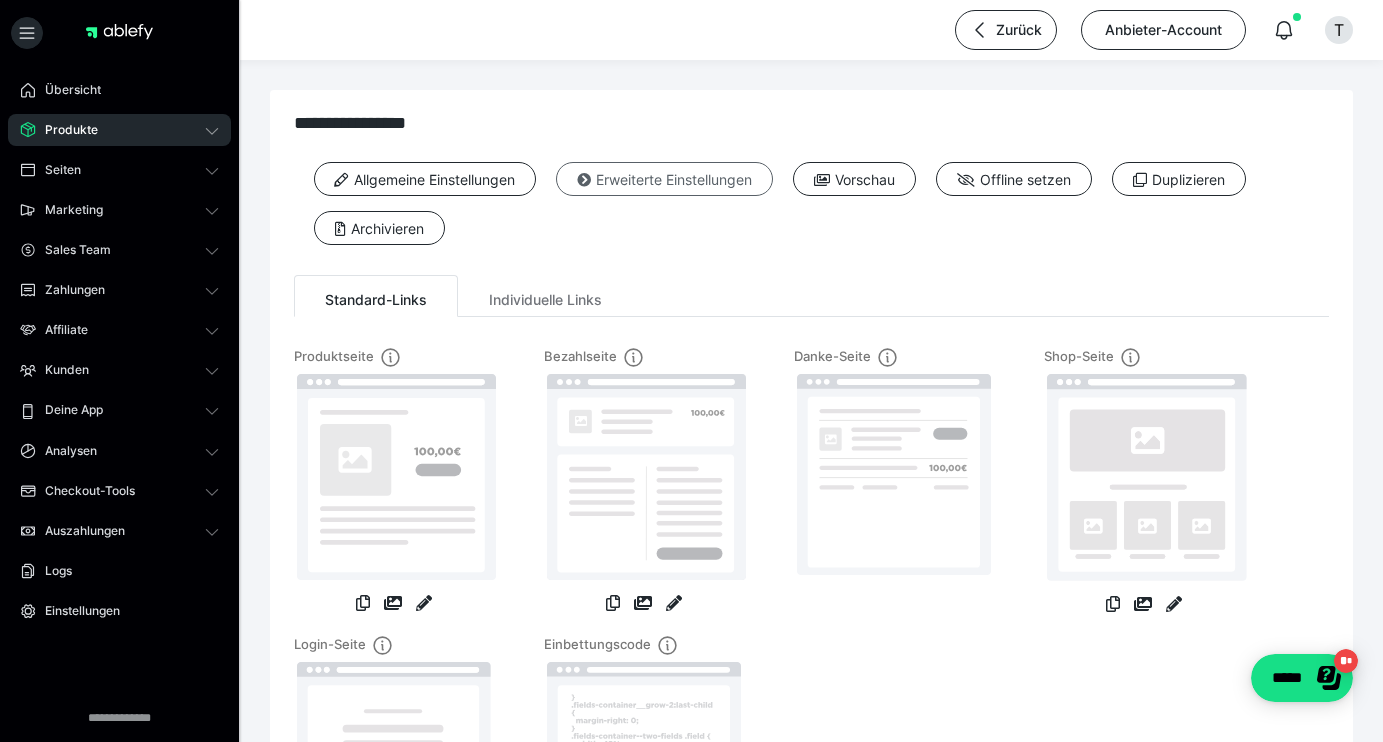 click on "Erweiterte Einstellungen" at bounding box center [664, 179] 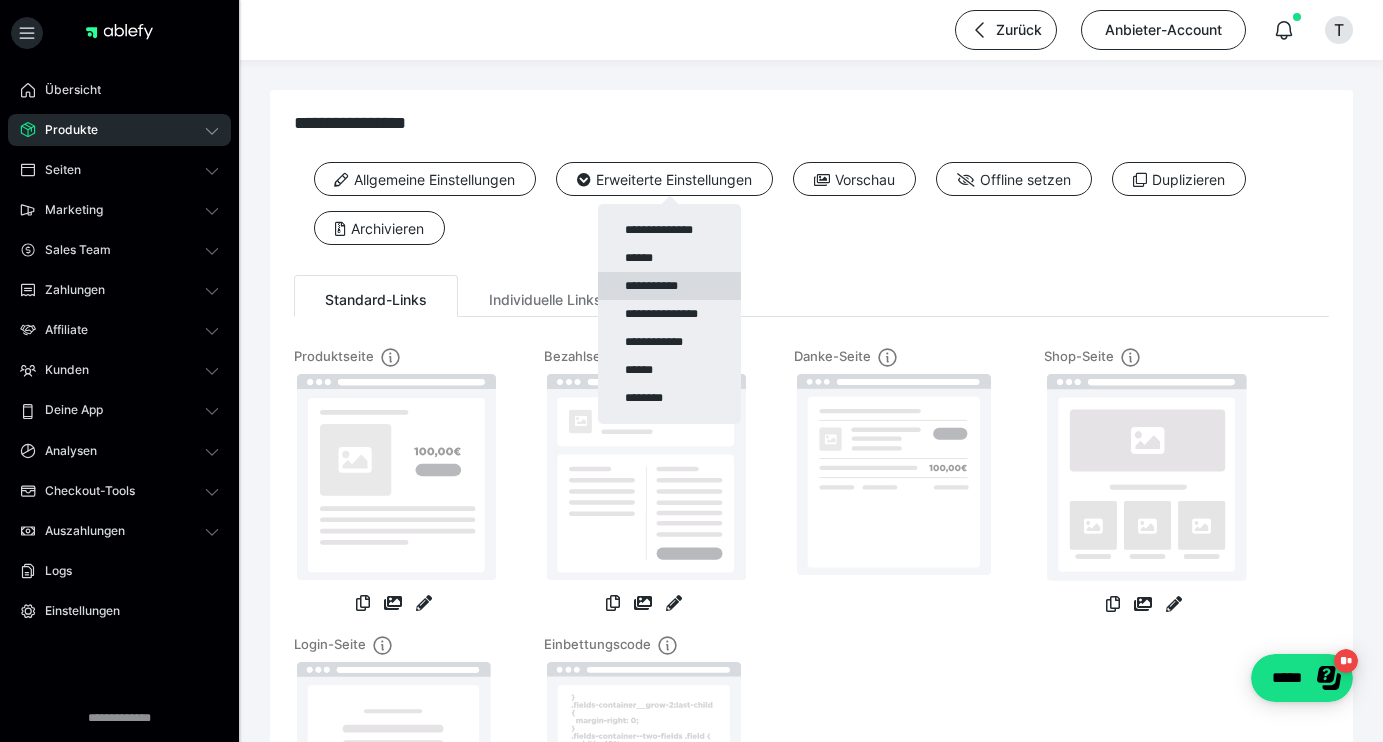 click on "**********" at bounding box center [669, 286] 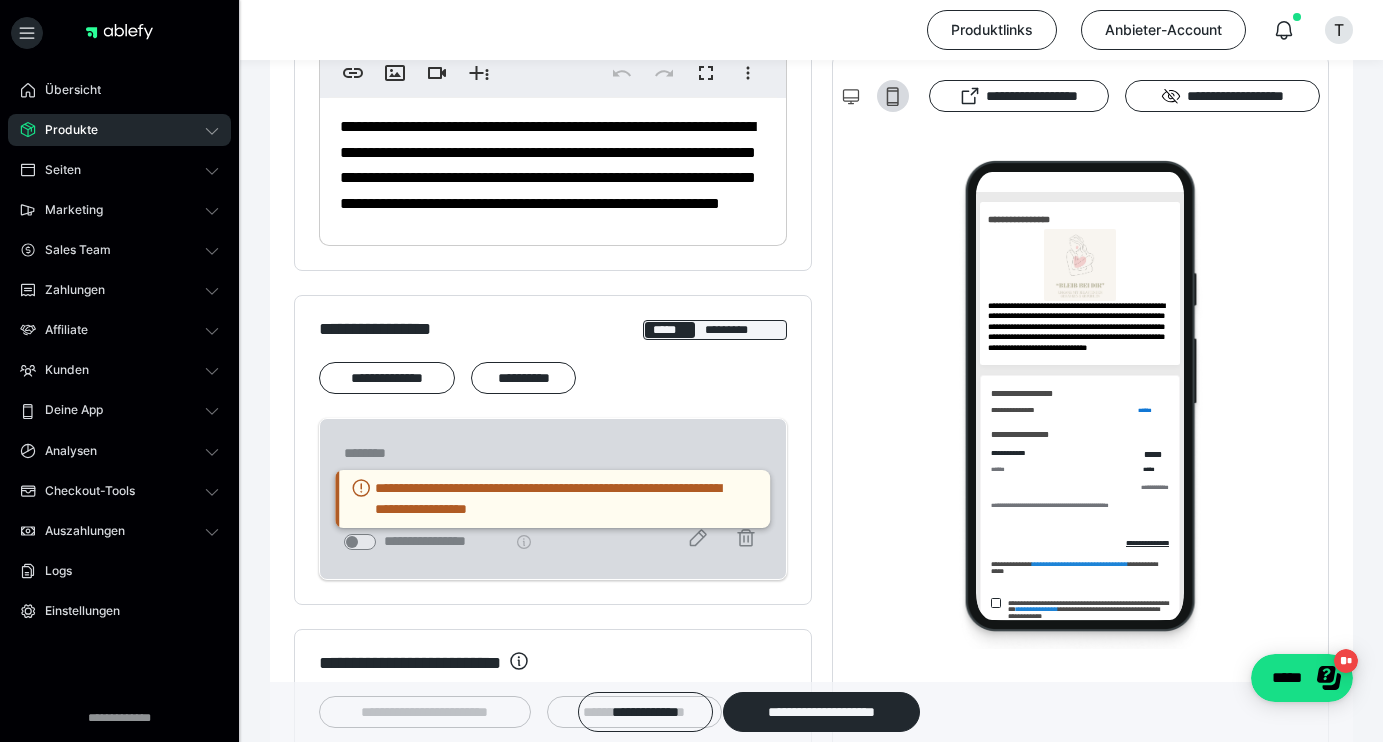 scroll, scrollTop: 808, scrollLeft: 0, axis: vertical 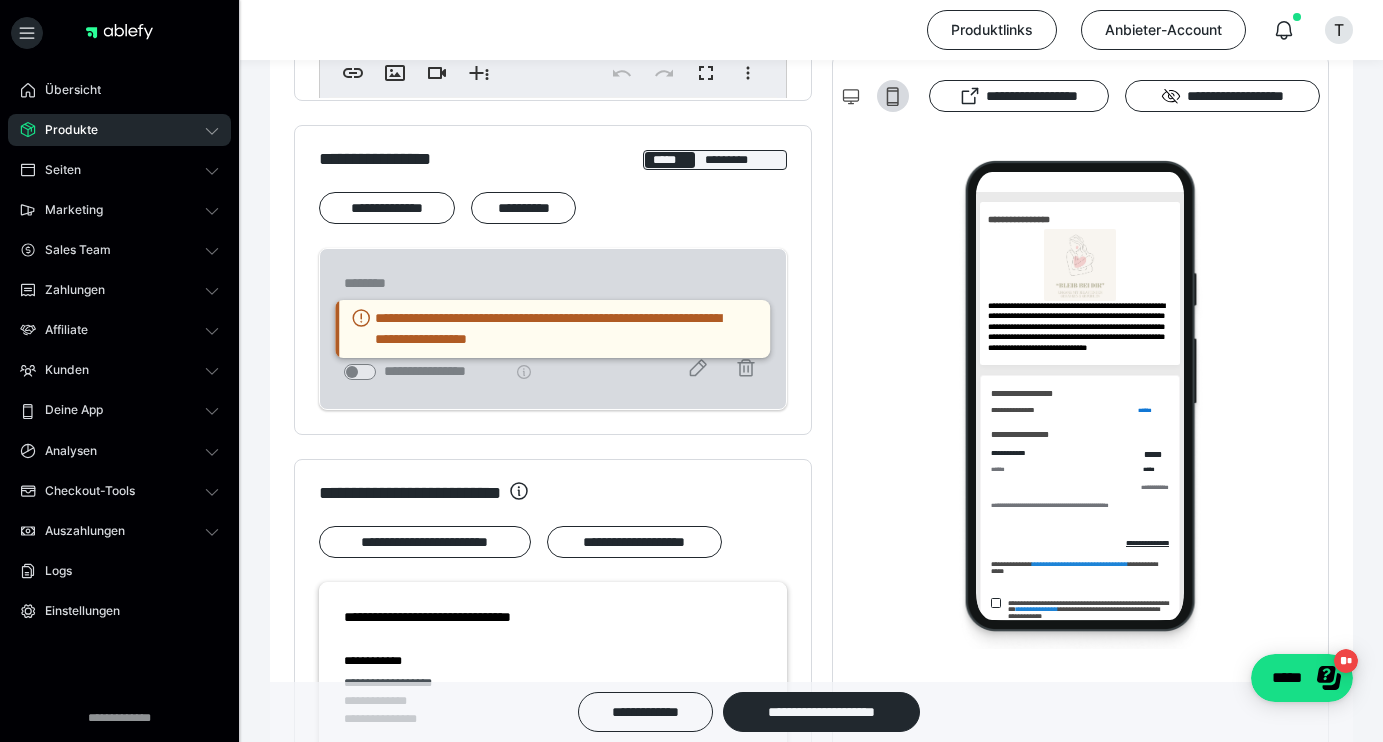 click on "**********" at bounding box center (553, 329) 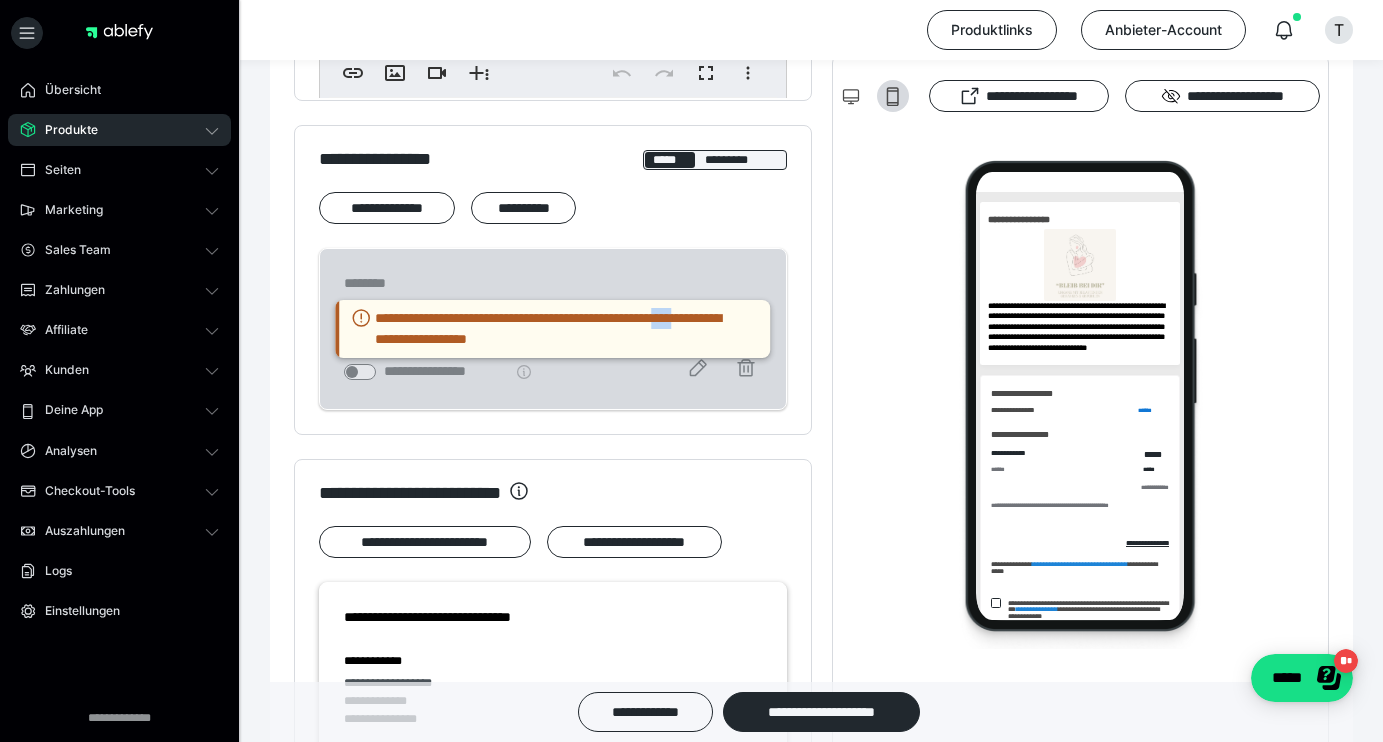 click on "**********" at bounding box center [553, 329] 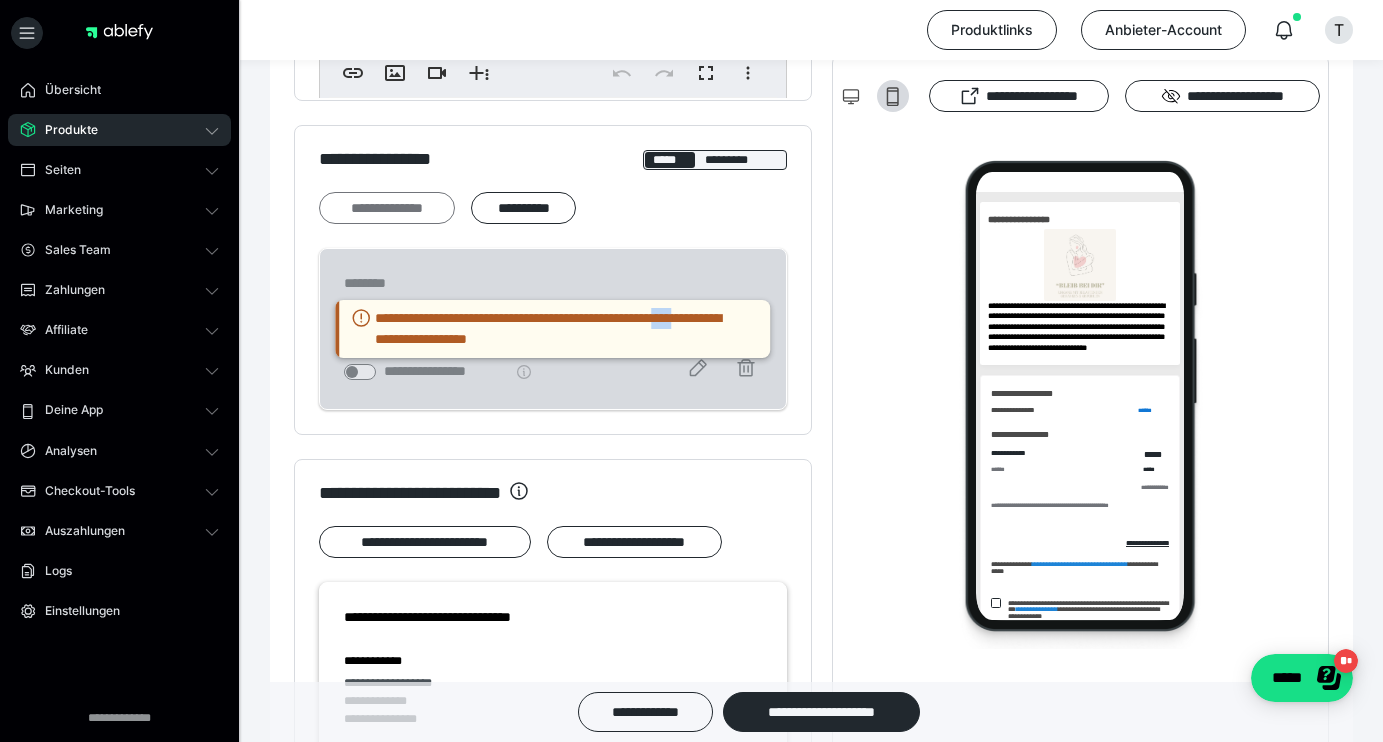 click on "**********" at bounding box center [387, 208] 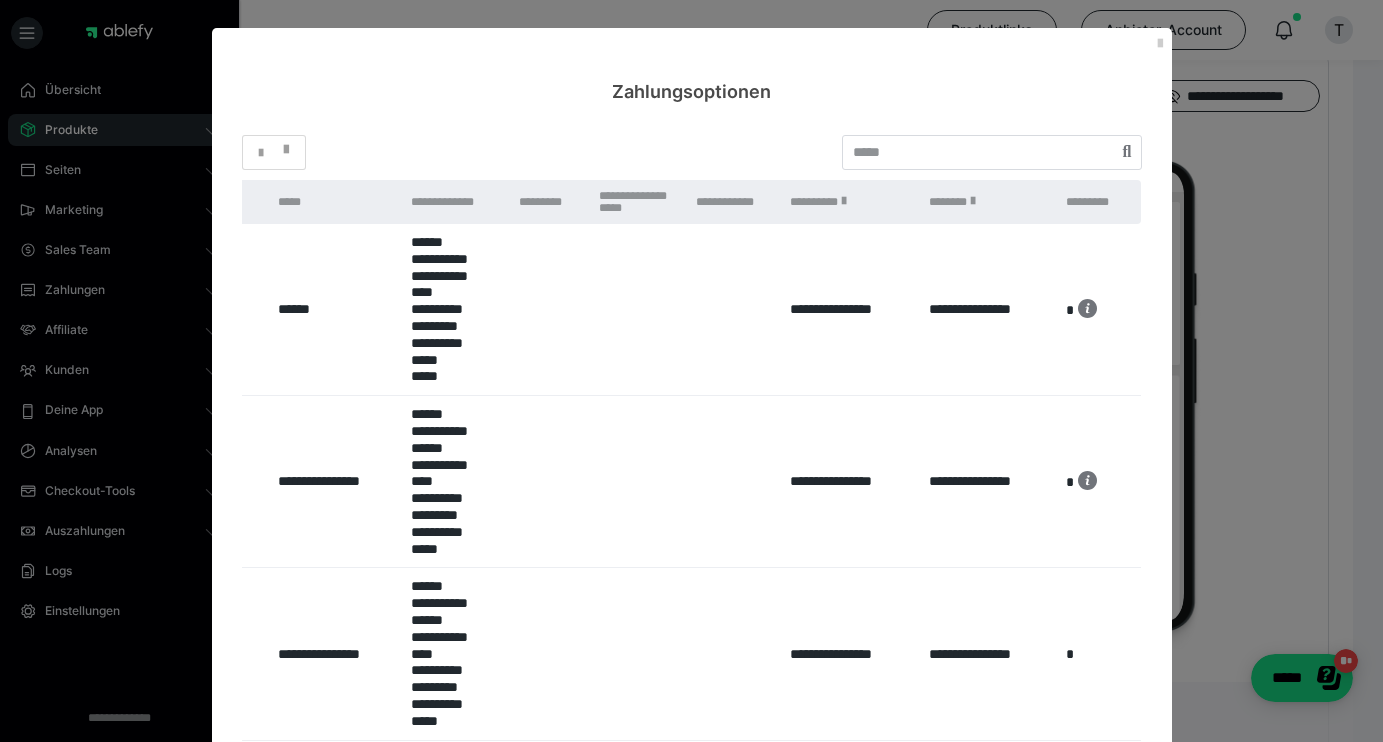 scroll, scrollTop: 0, scrollLeft: 239, axis: horizontal 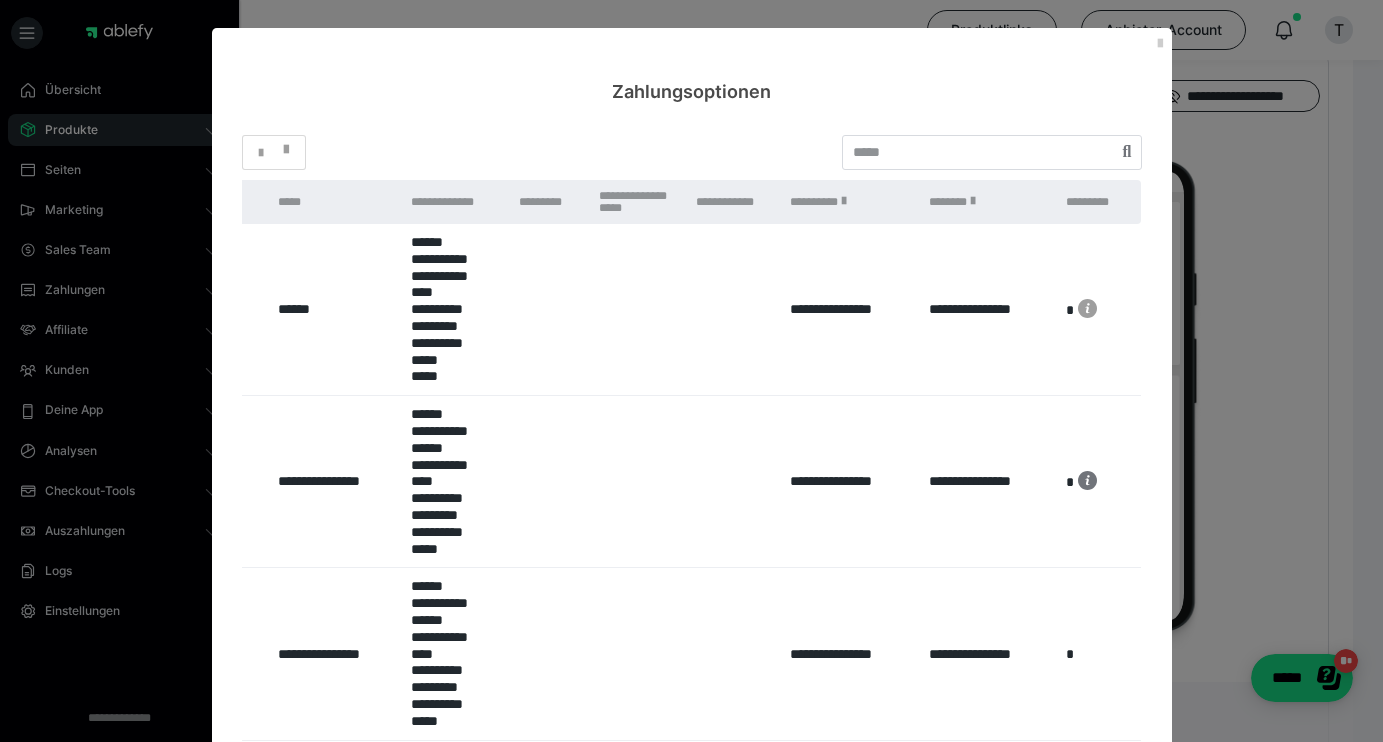 click 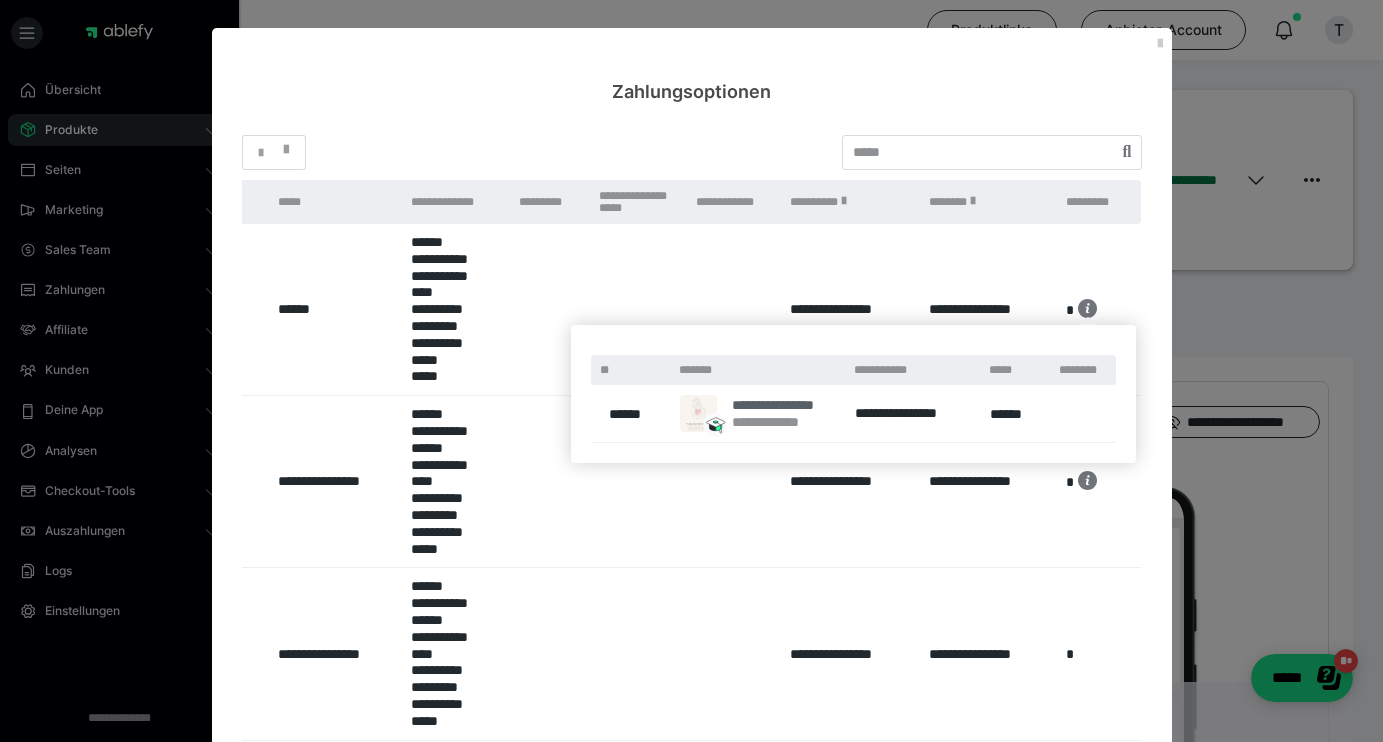 click on "**********" at bounding box center (779, 405) 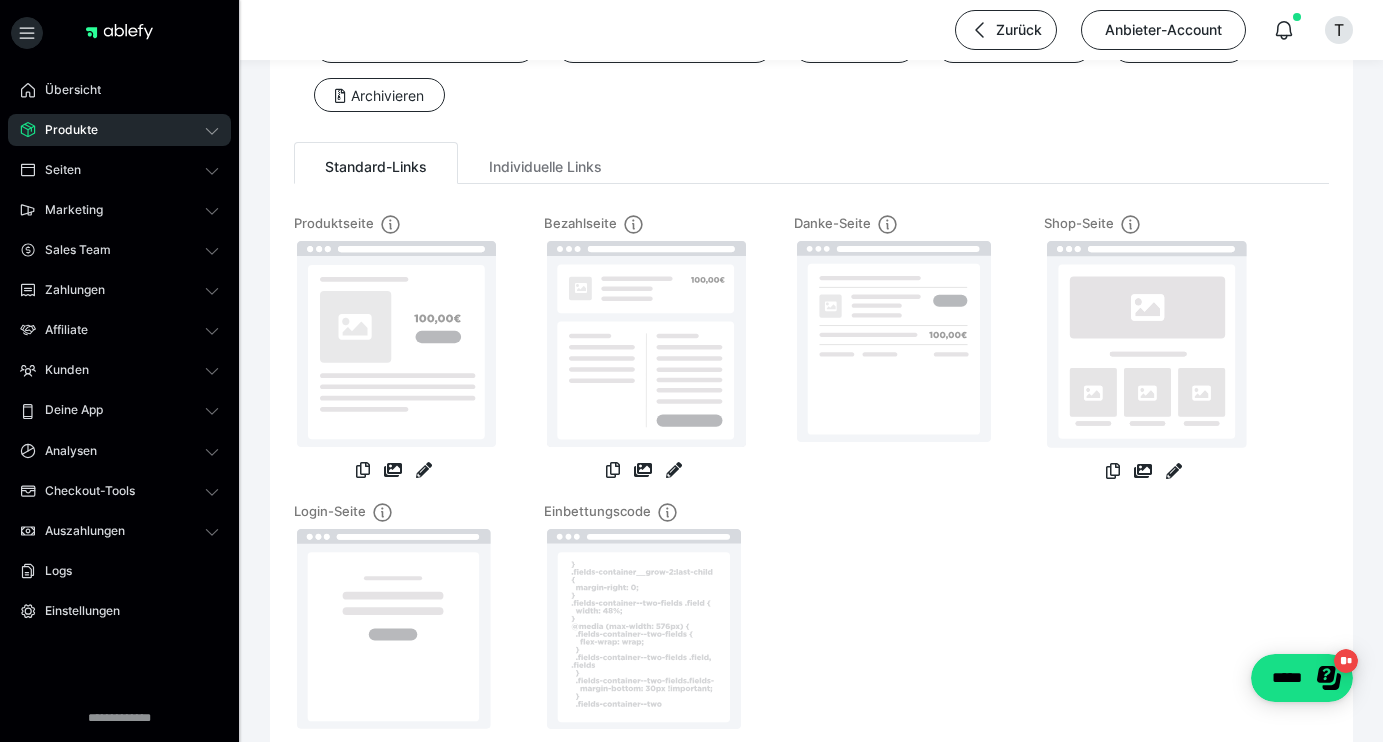 scroll, scrollTop: 156, scrollLeft: 0, axis: vertical 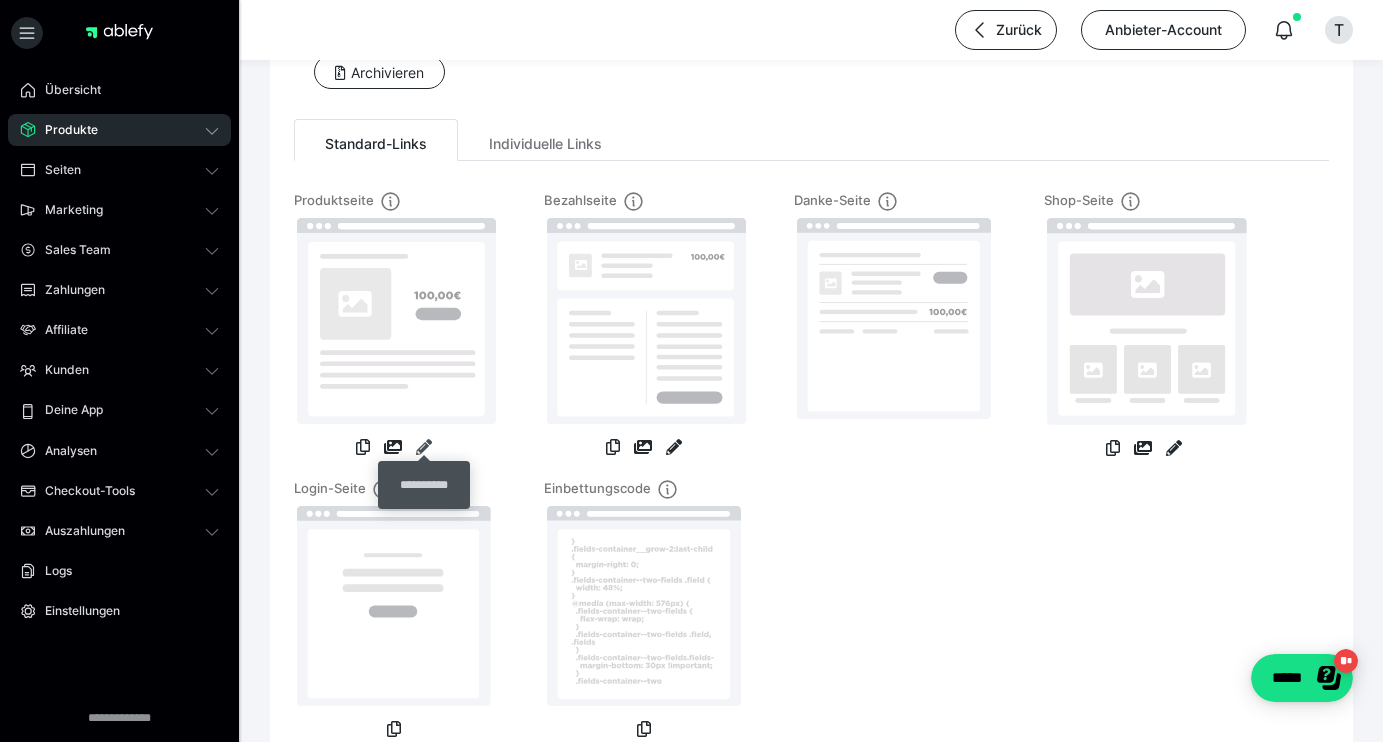 click at bounding box center (424, 447) 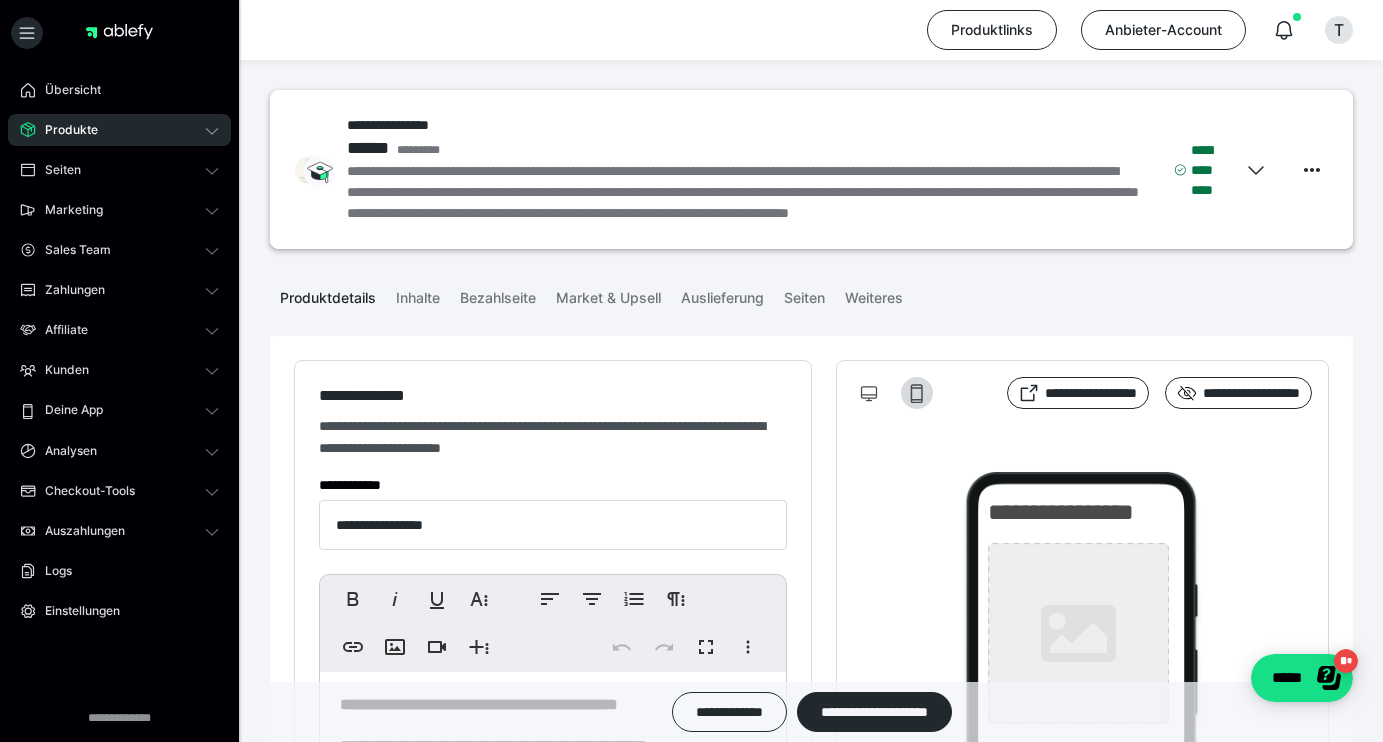 type on "**********" 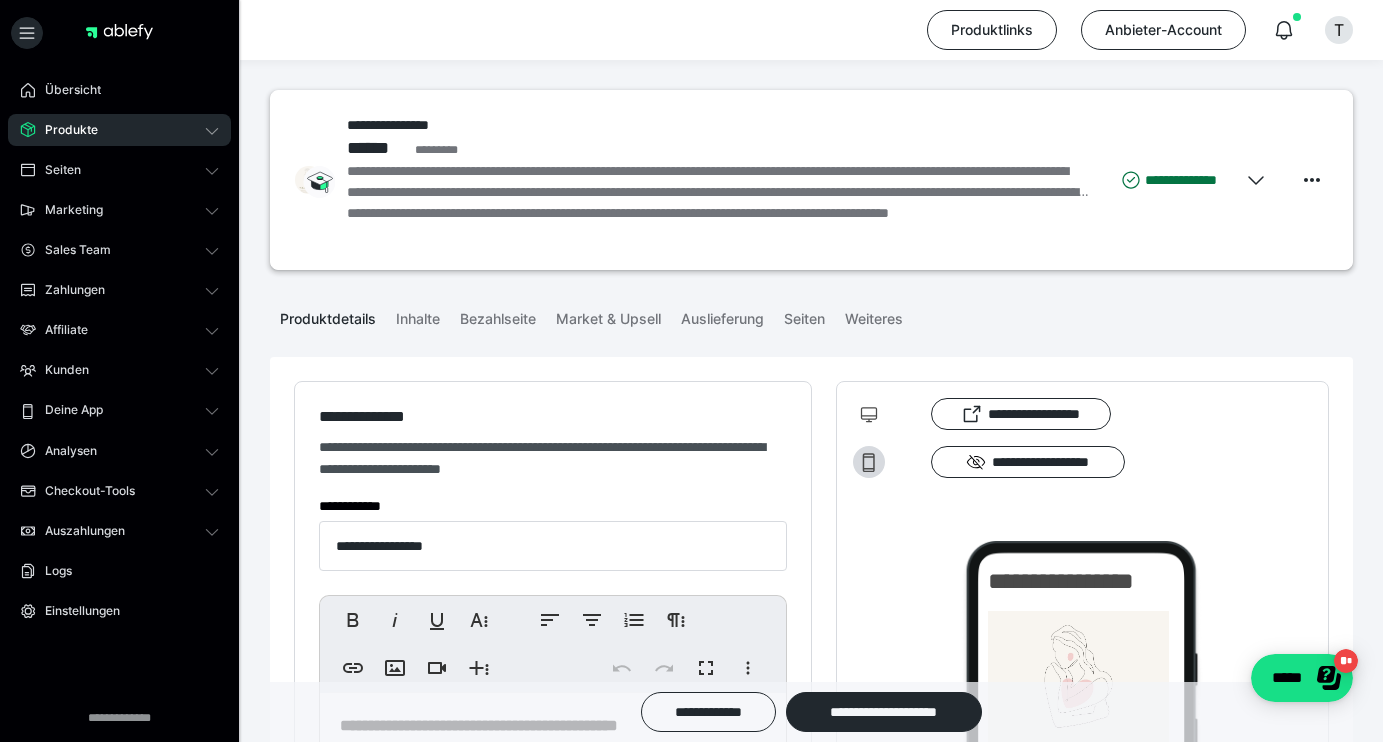 scroll, scrollTop: 0, scrollLeft: 0, axis: both 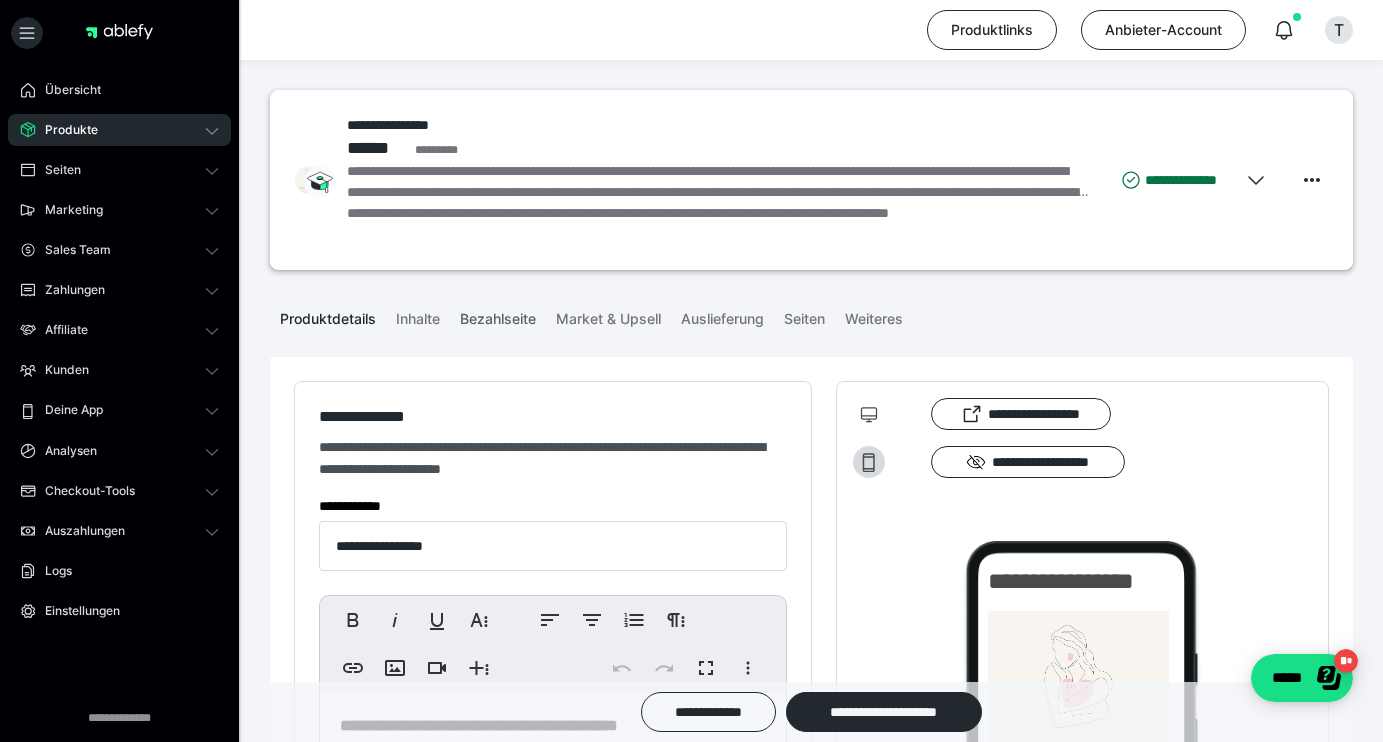 click on "Bezahlseite" at bounding box center [498, 315] 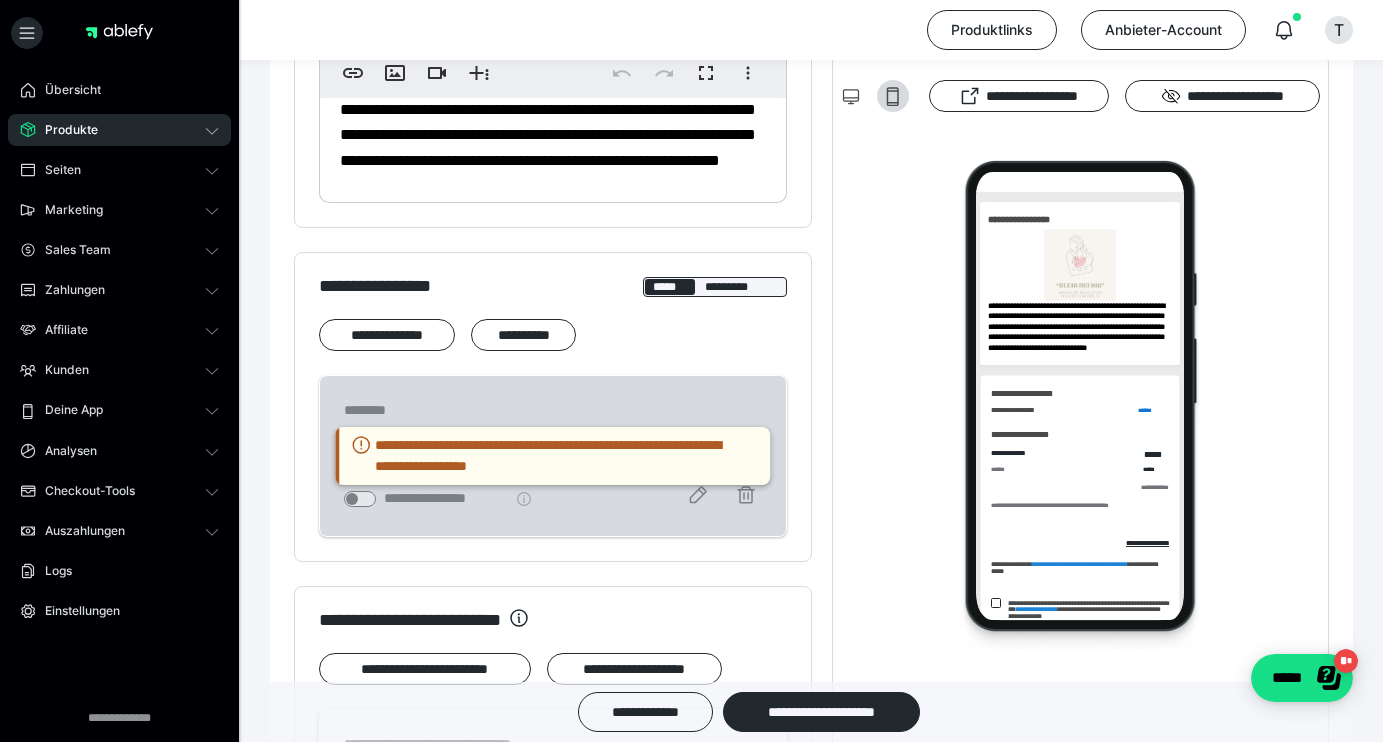 scroll, scrollTop: 770, scrollLeft: 0, axis: vertical 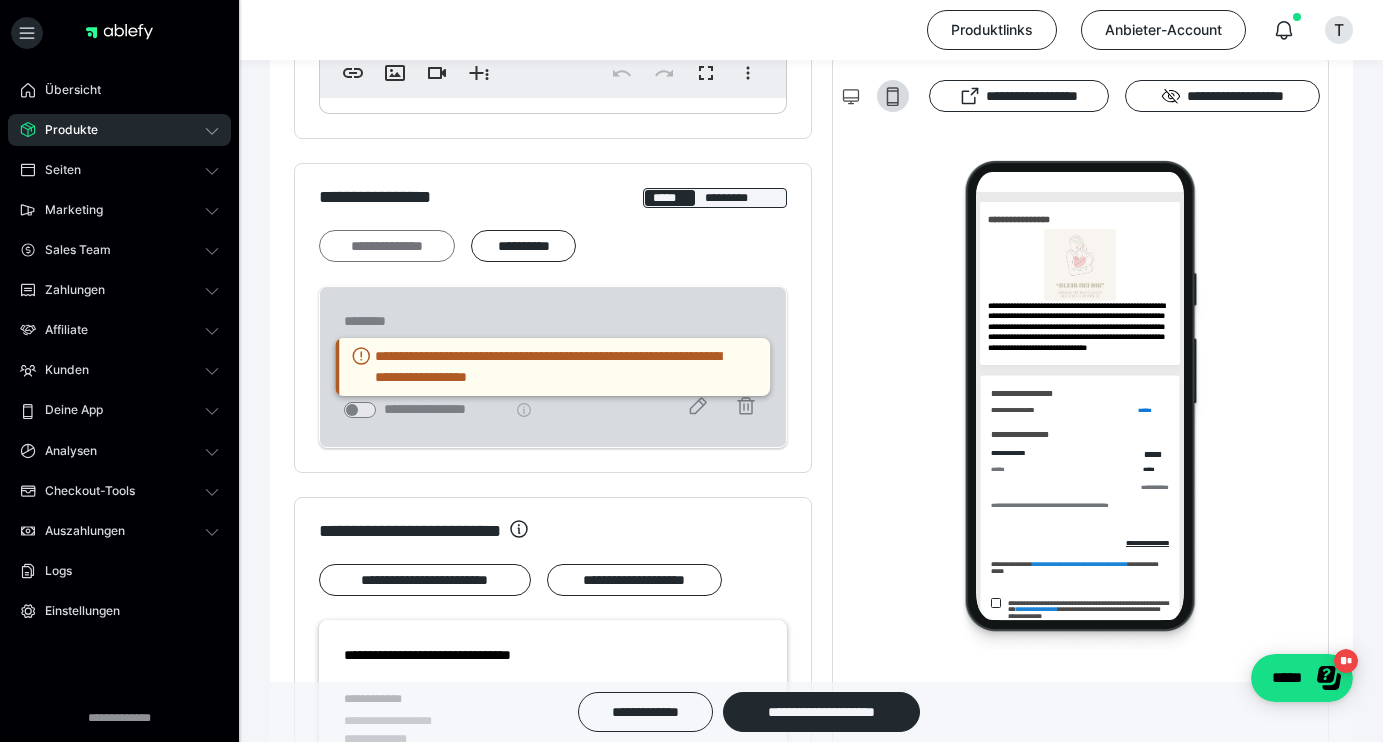 click on "**********" at bounding box center [387, 246] 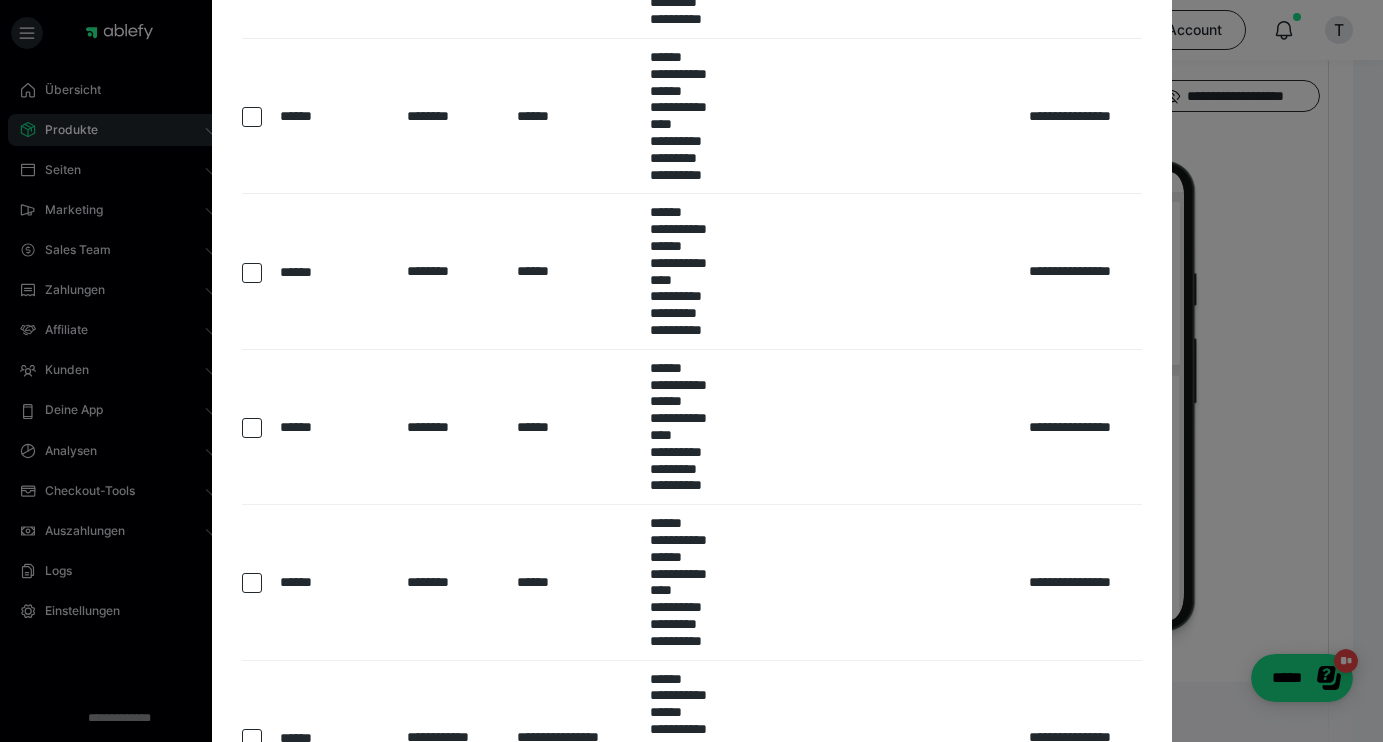 scroll, scrollTop: 1032, scrollLeft: 0, axis: vertical 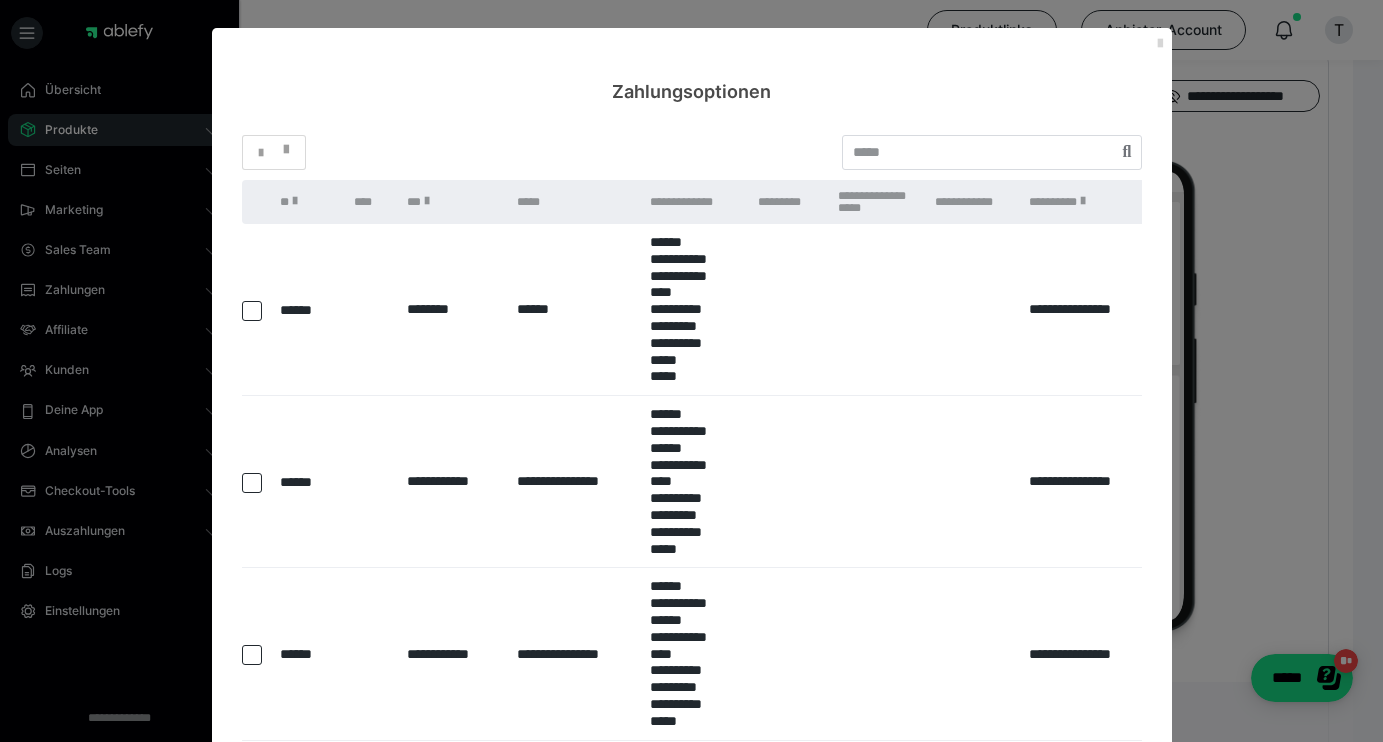 click at bounding box center [1160, 44] 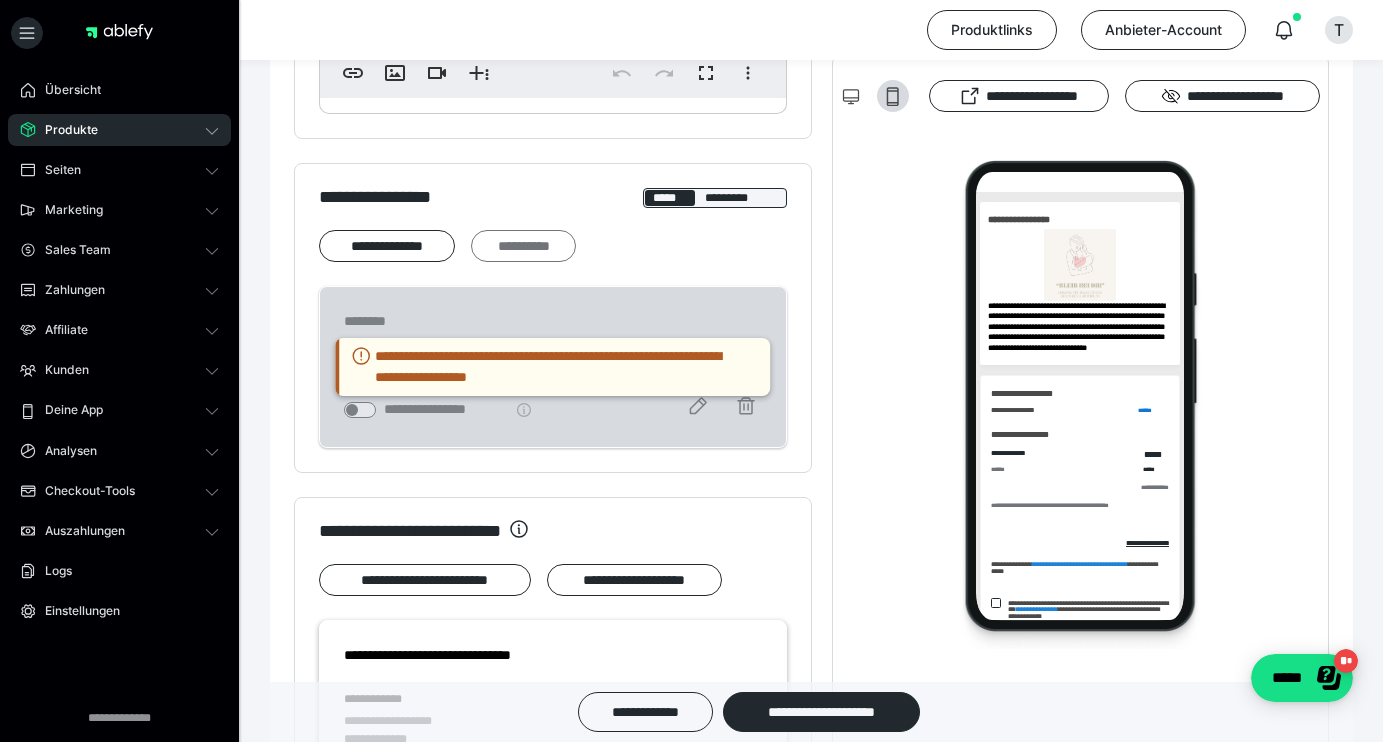 click on "**********" at bounding box center [523, 246] 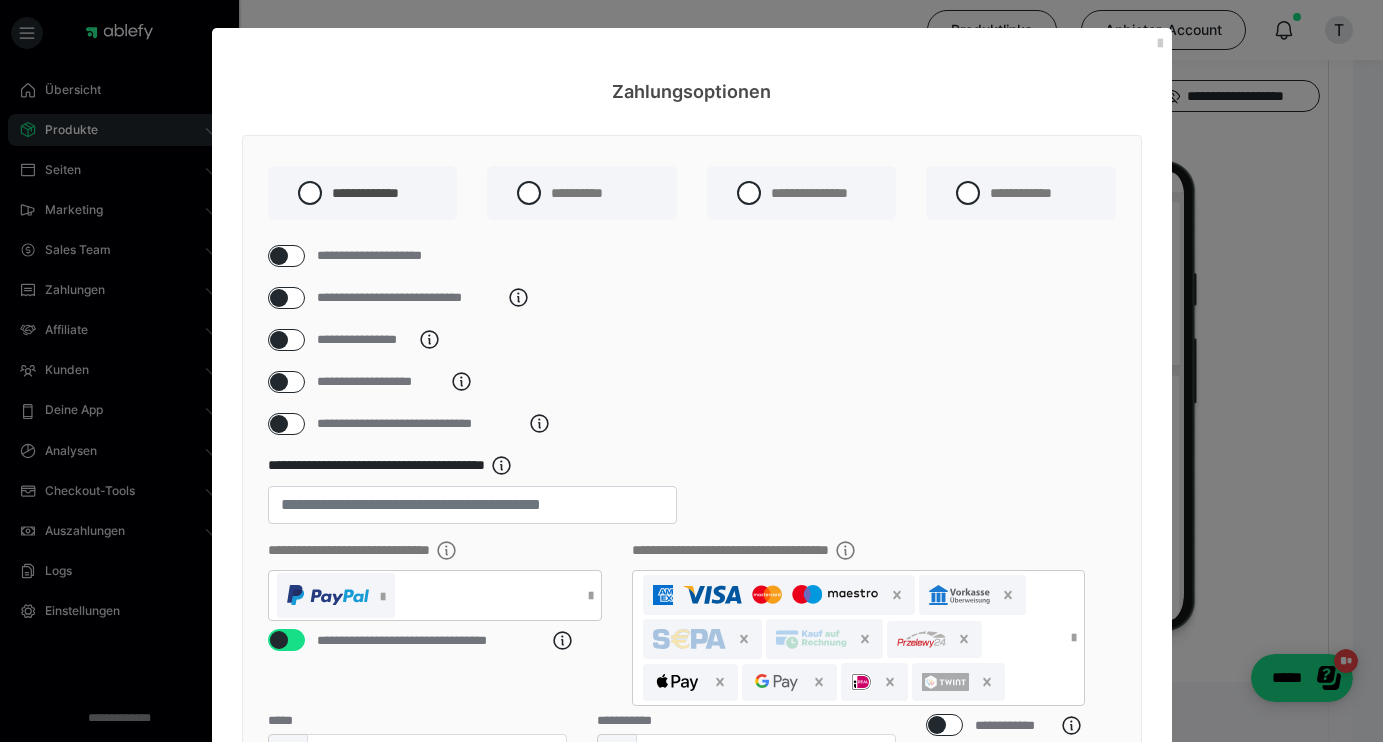 scroll, scrollTop: 41, scrollLeft: 0, axis: vertical 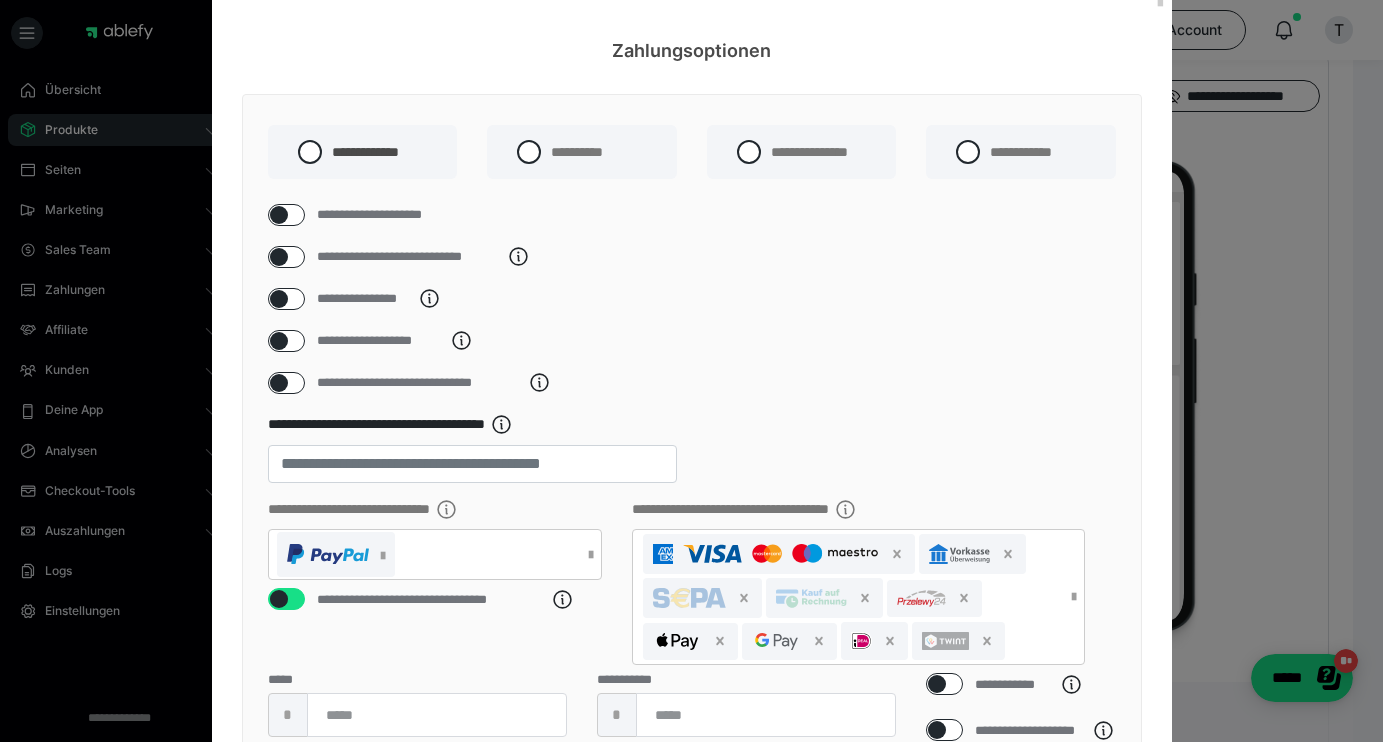 click at bounding box center (279, 383) 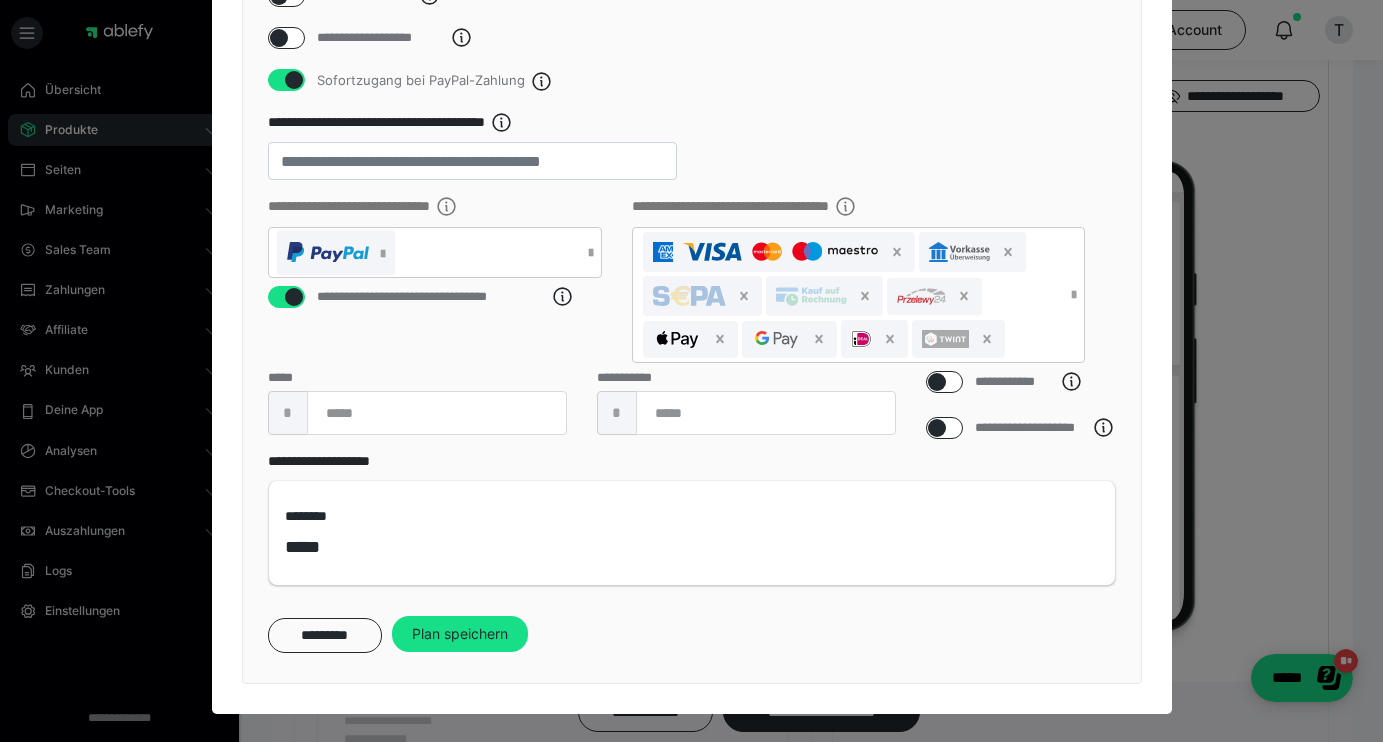 scroll, scrollTop: 369, scrollLeft: 0, axis: vertical 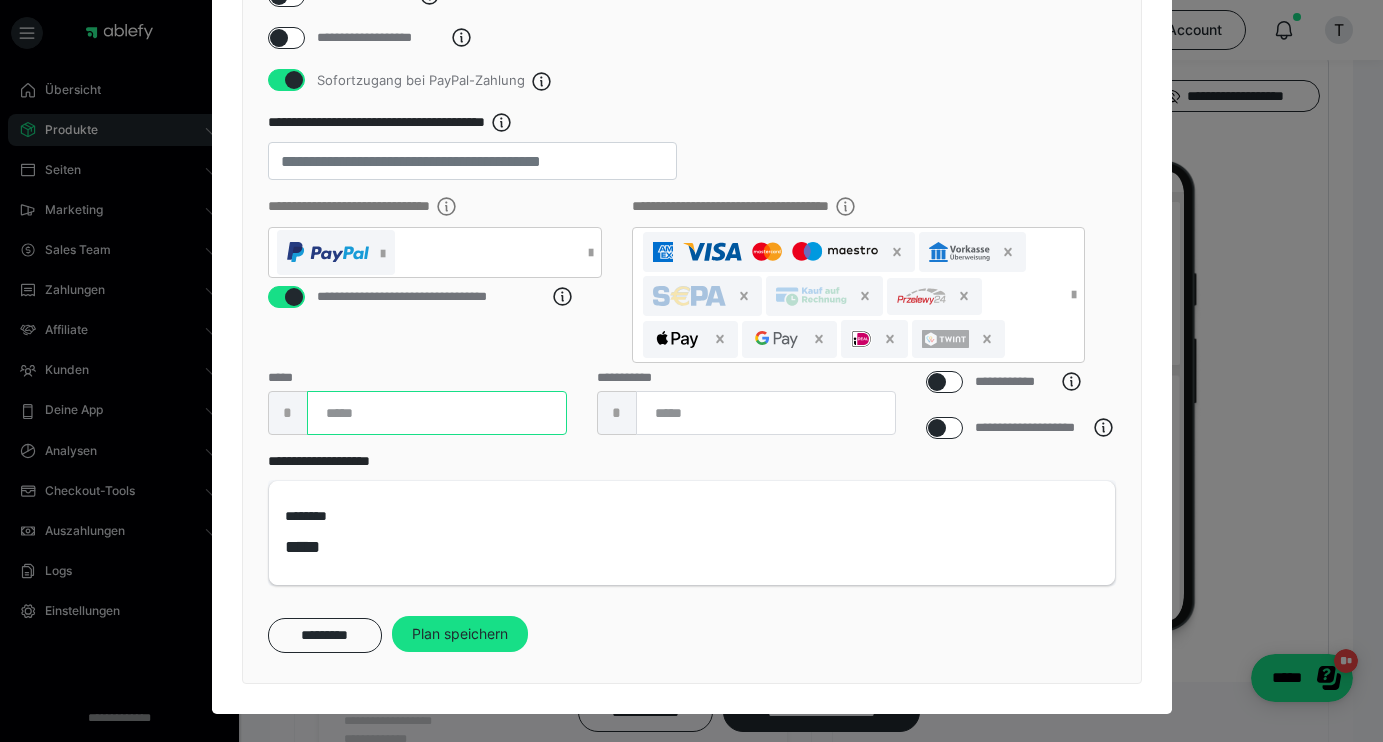 click at bounding box center (437, 413) 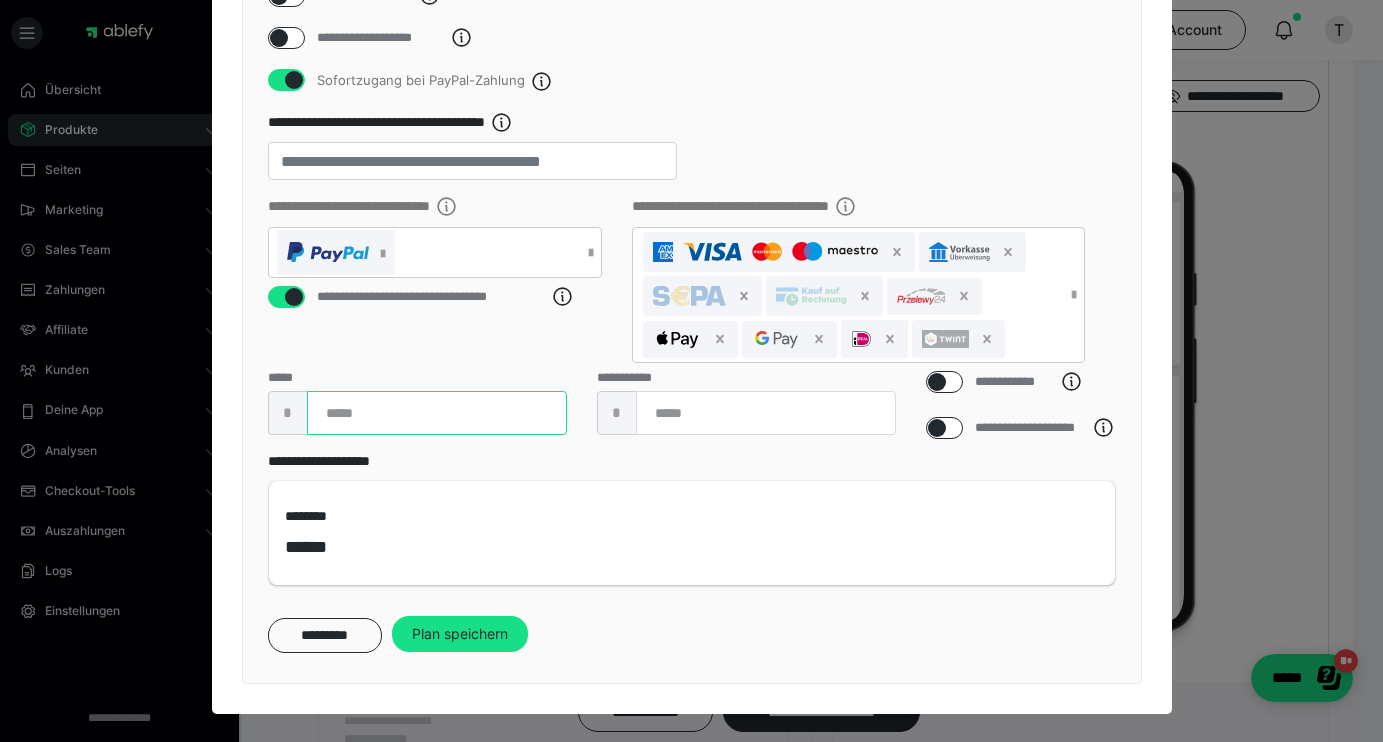 type on "**" 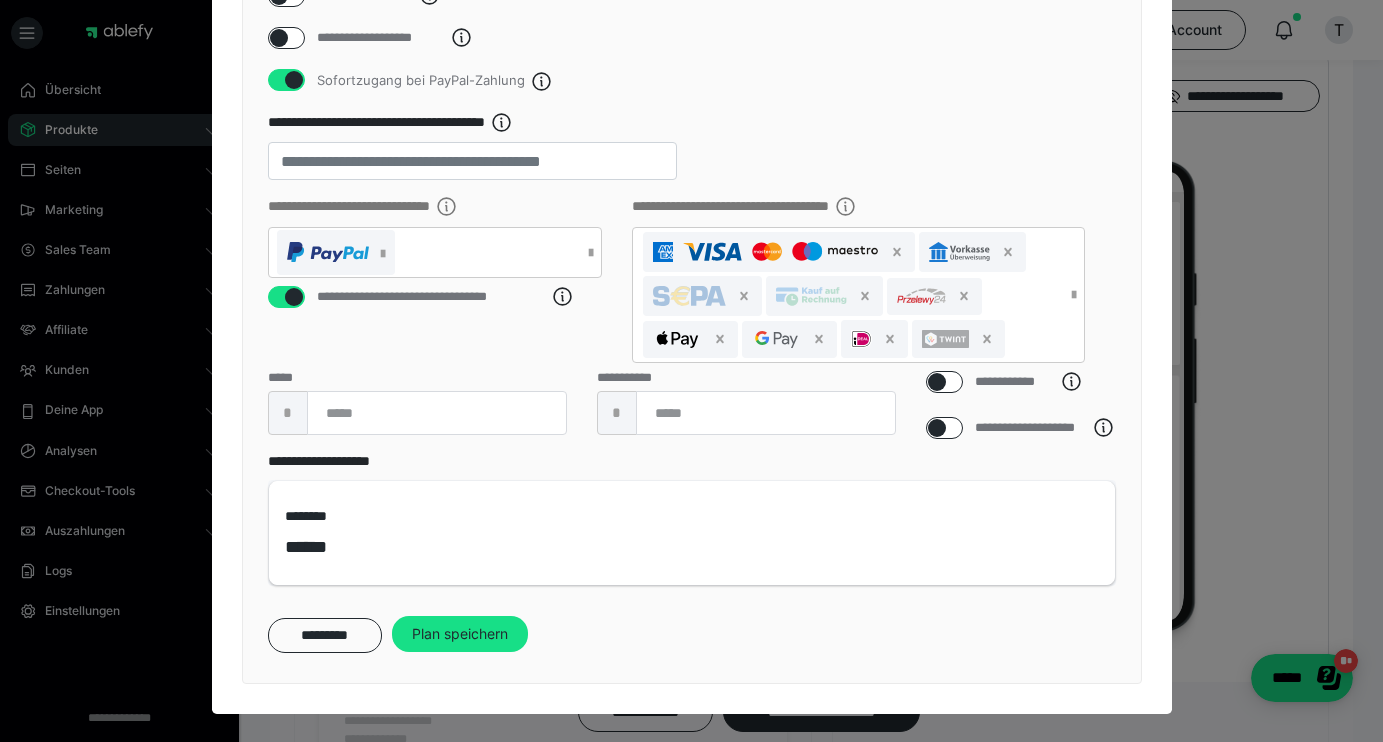click on "**********" at bounding box center [692, 283] 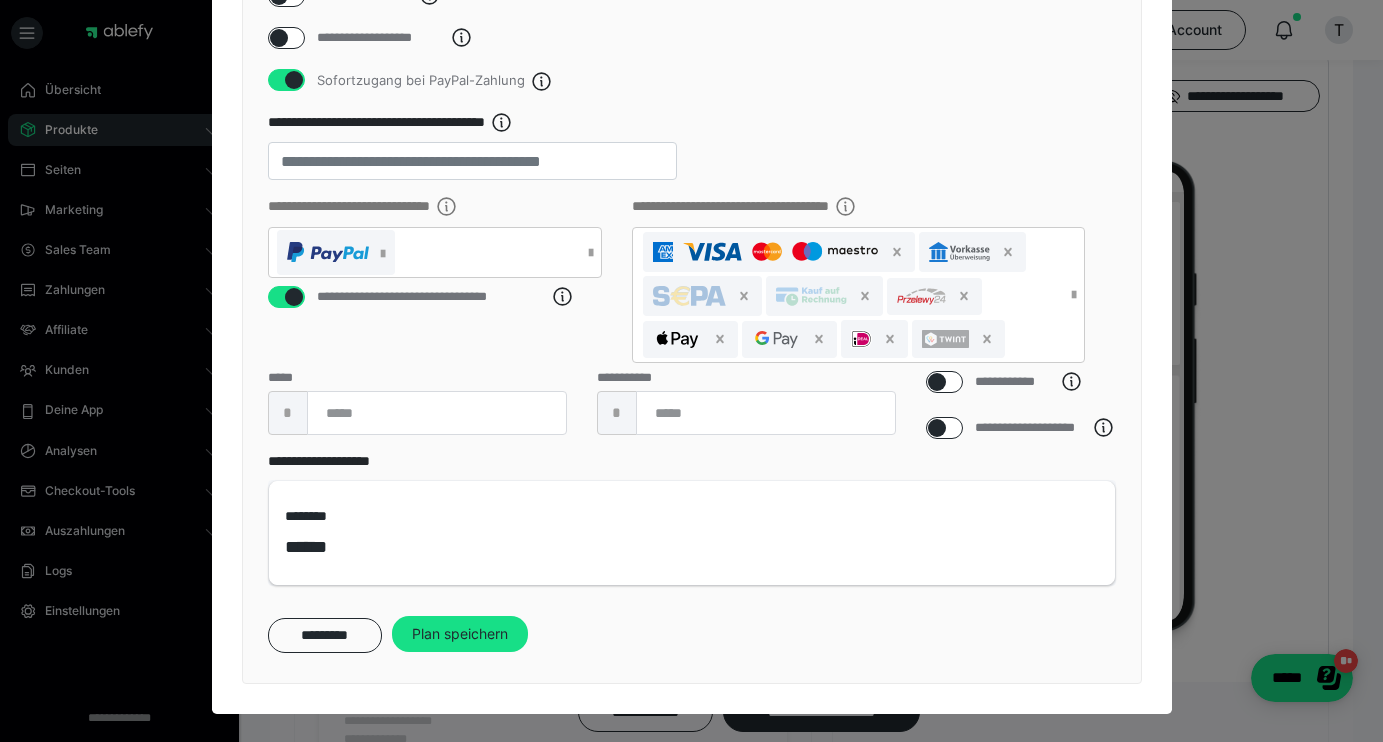 scroll, scrollTop: 369, scrollLeft: 0, axis: vertical 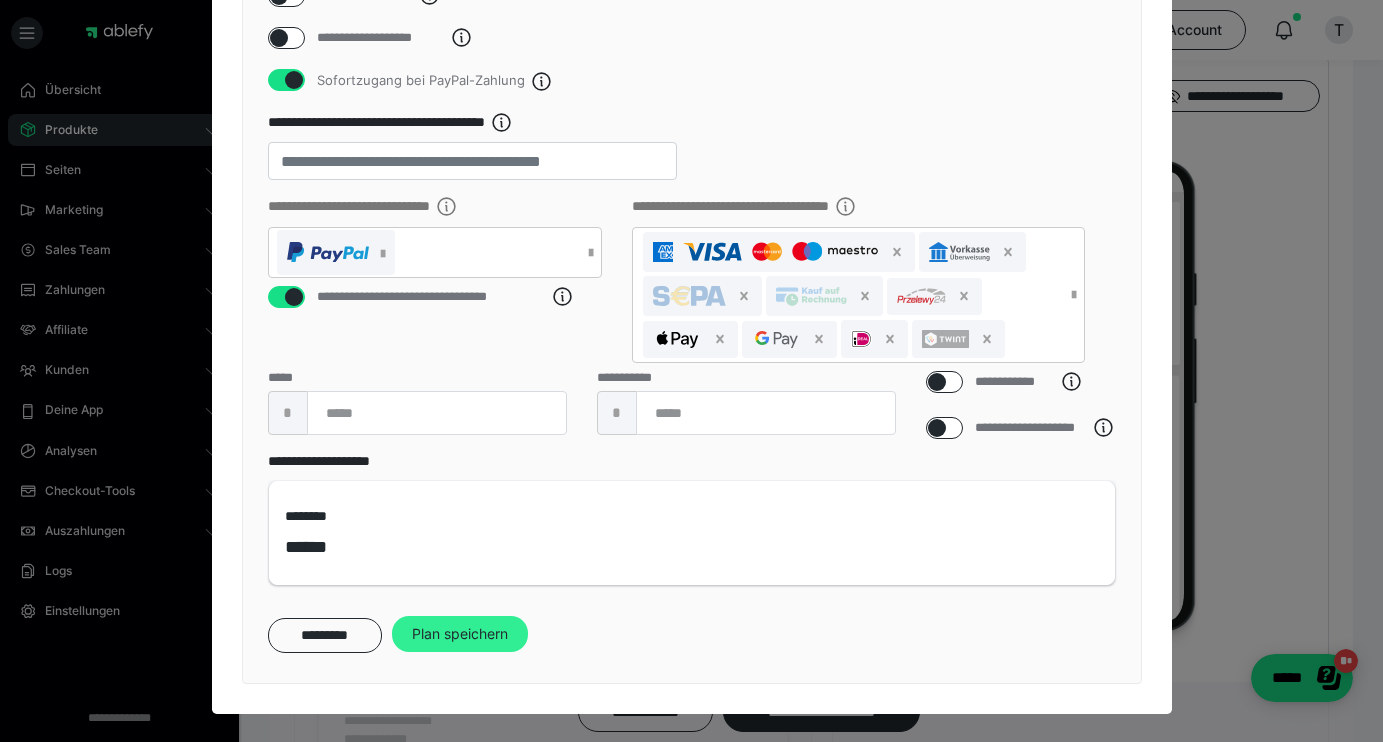 click on "Plan speichern" at bounding box center [460, 634] 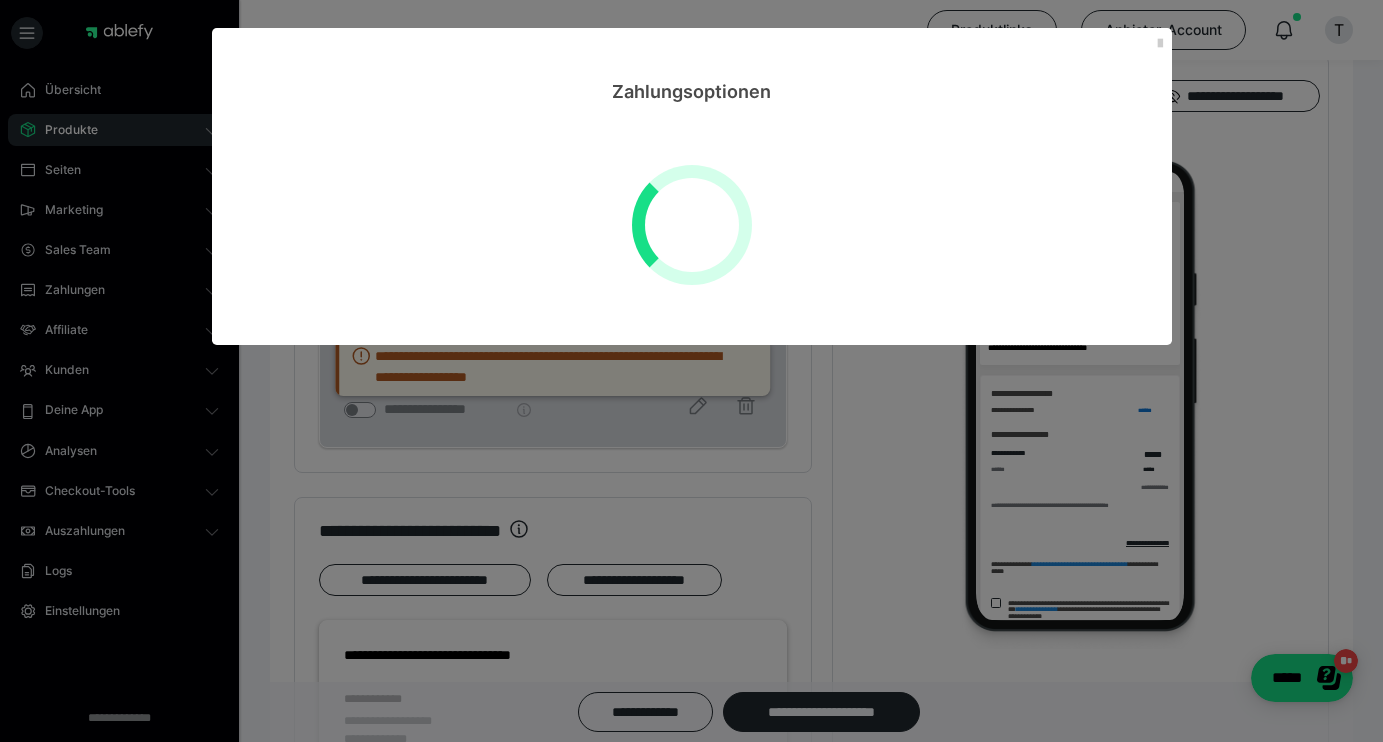 scroll, scrollTop: 0, scrollLeft: 0, axis: both 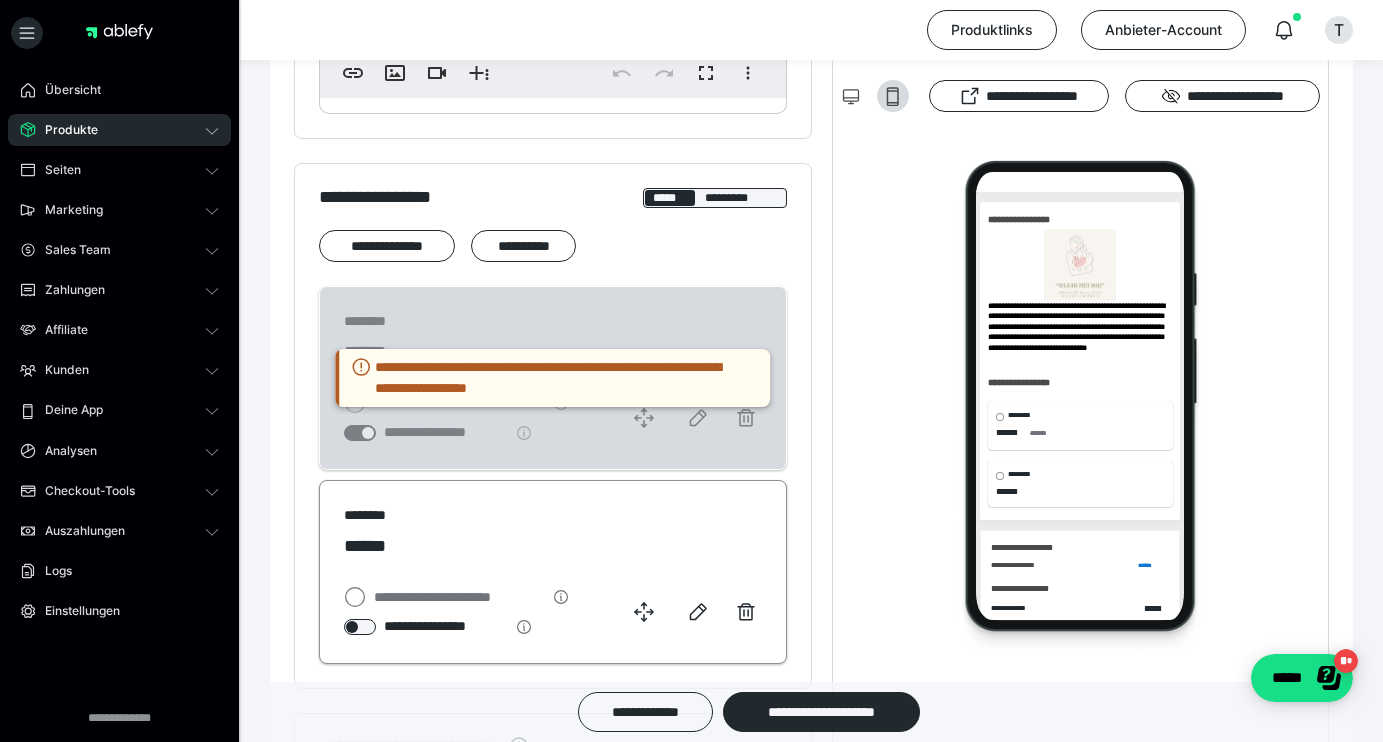 click 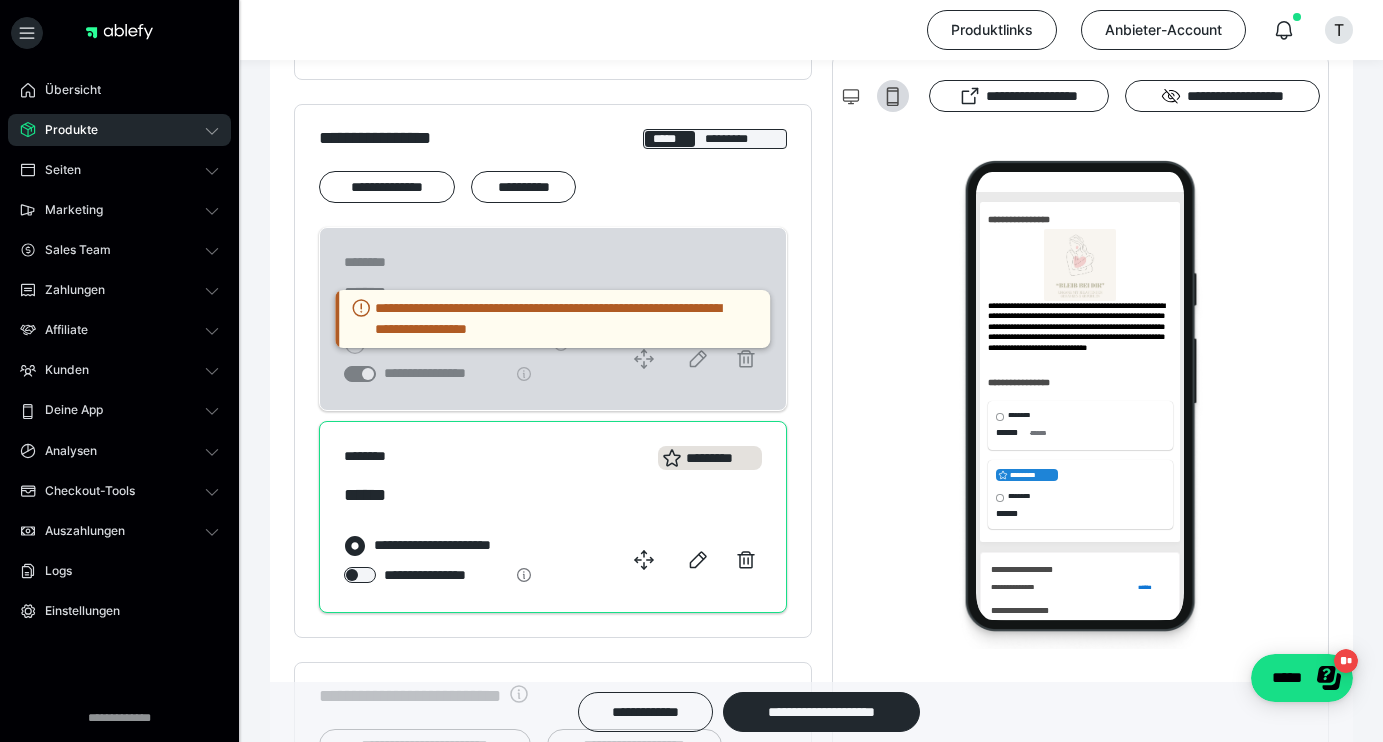 scroll, scrollTop: 893, scrollLeft: 0, axis: vertical 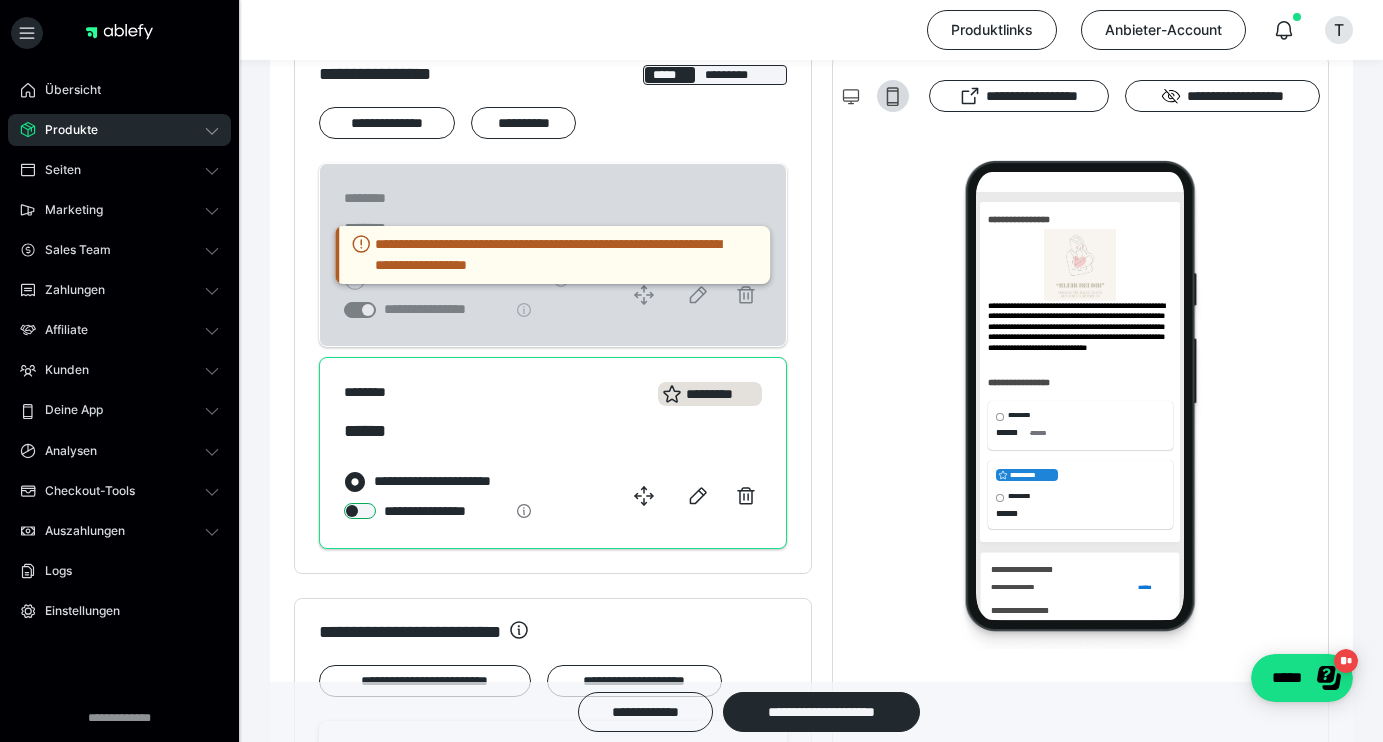click at bounding box center [360, 511] 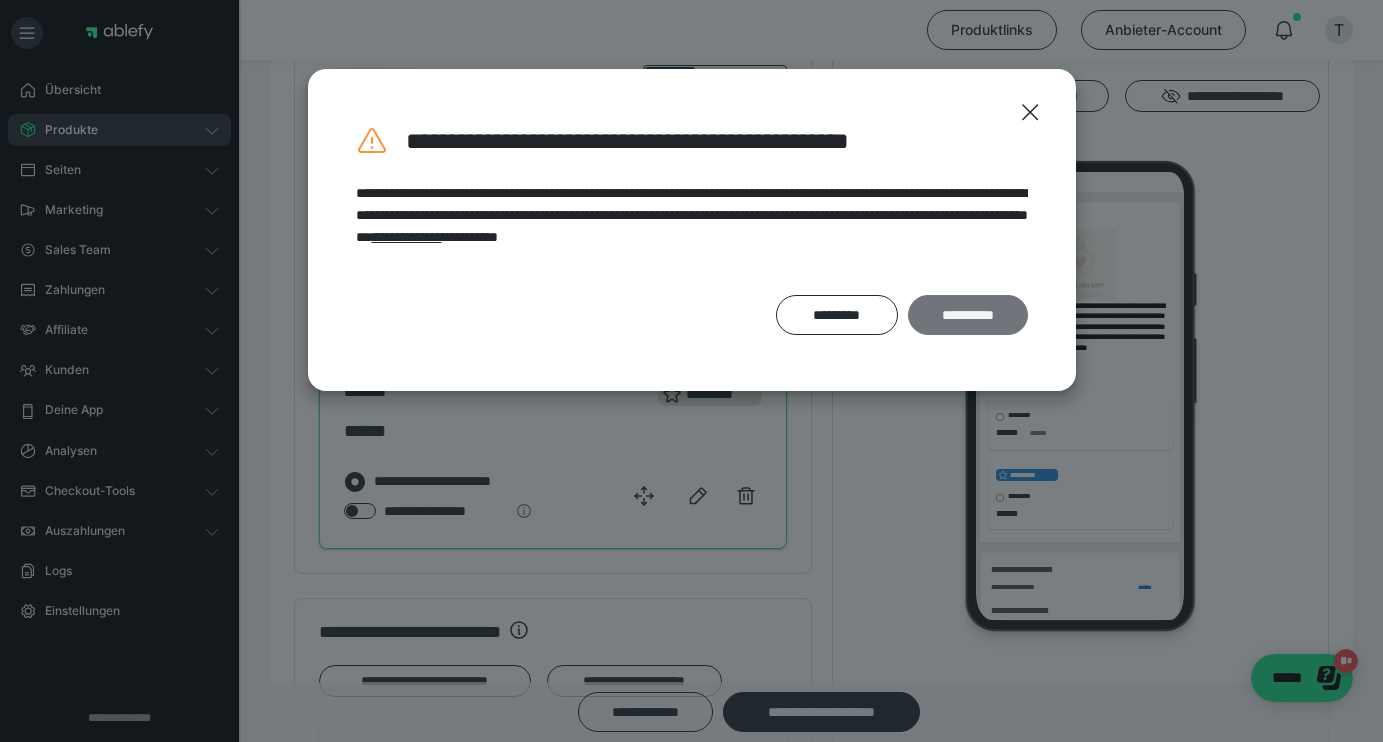 click on "**********" at bounding box center [968, 315] 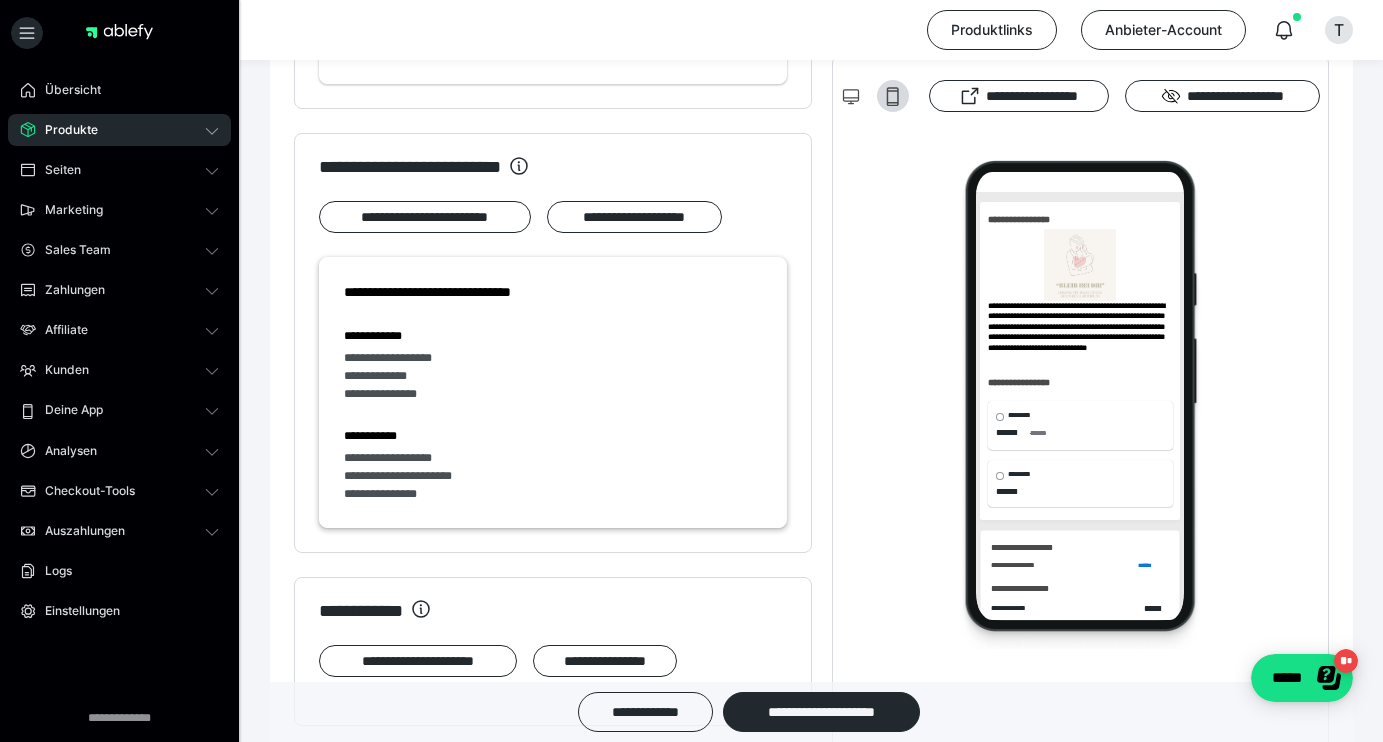 scroll, scrollTop: 1383, scrollLeft: 0, axis: vertical 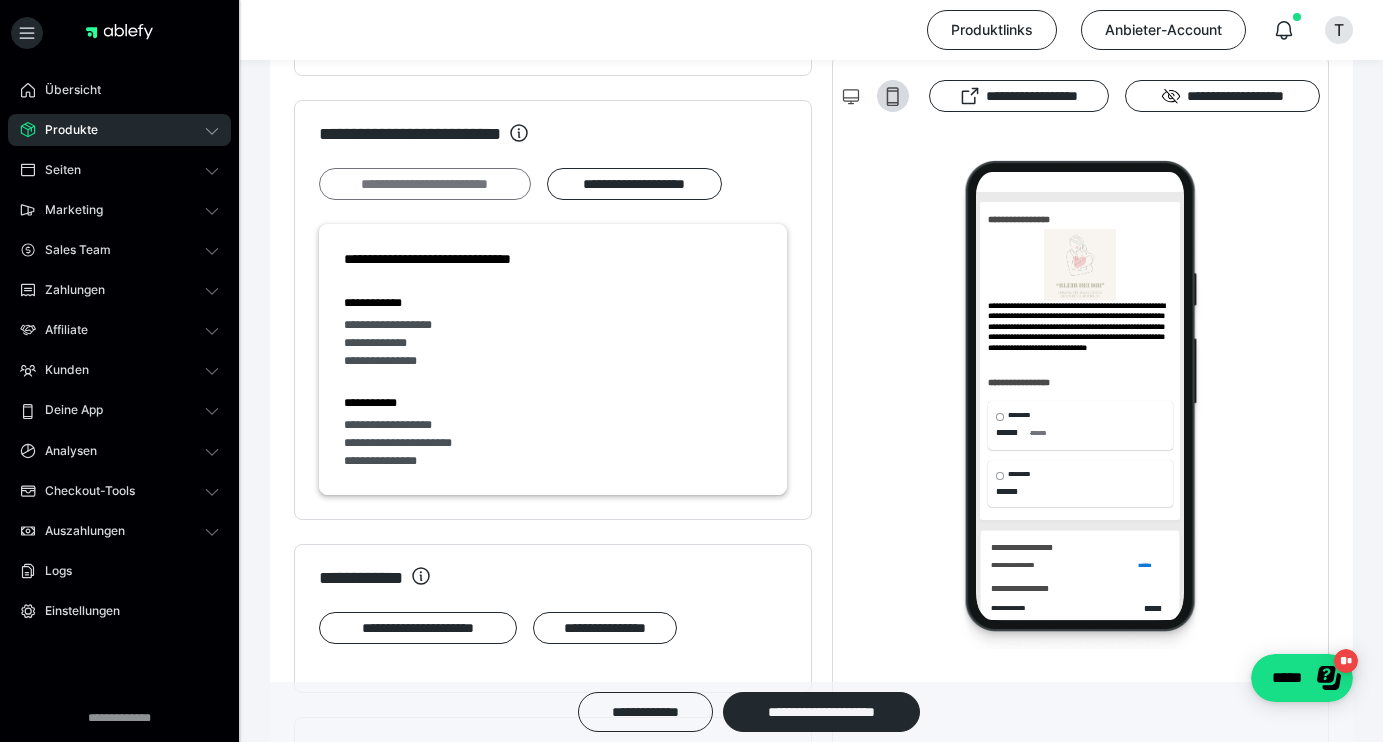 click on "**********" at bounding box center [425, 184] 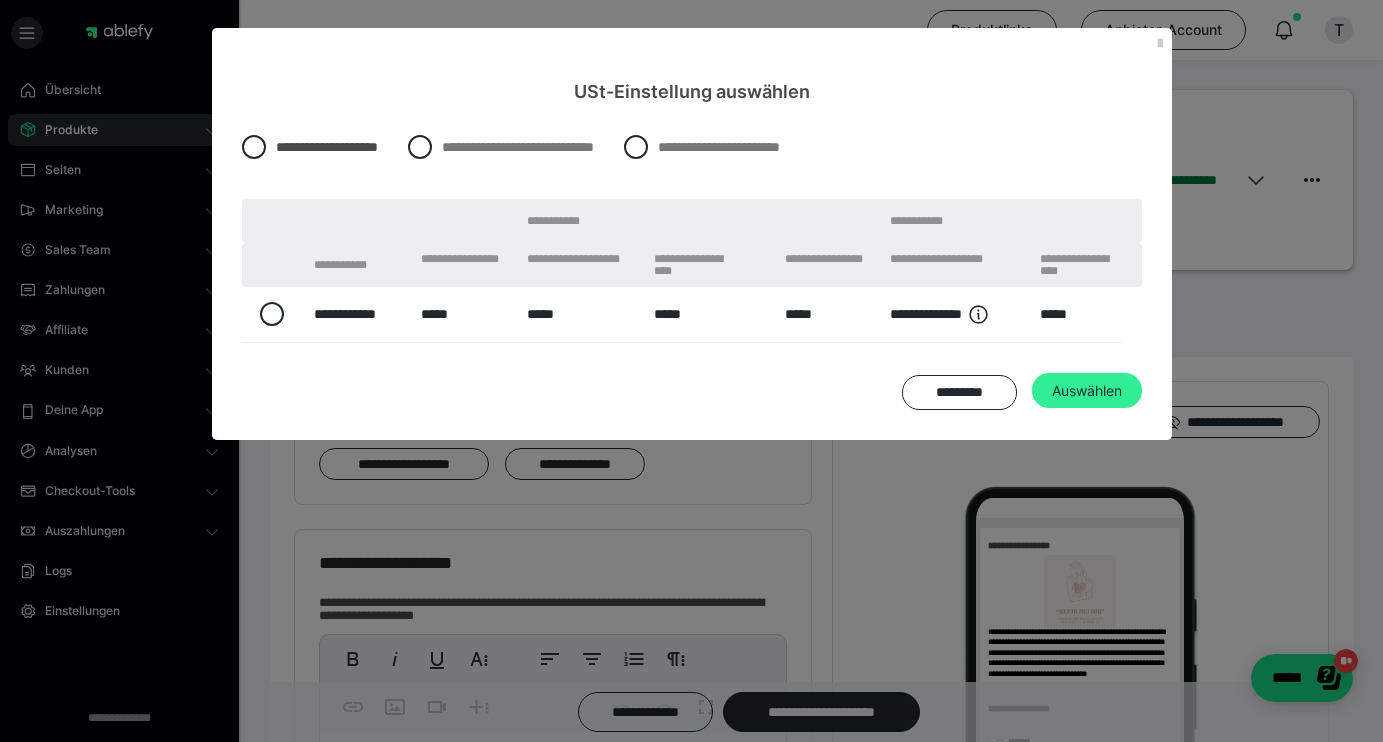 click on "Auswählen" at bounding box center (1087, 391) 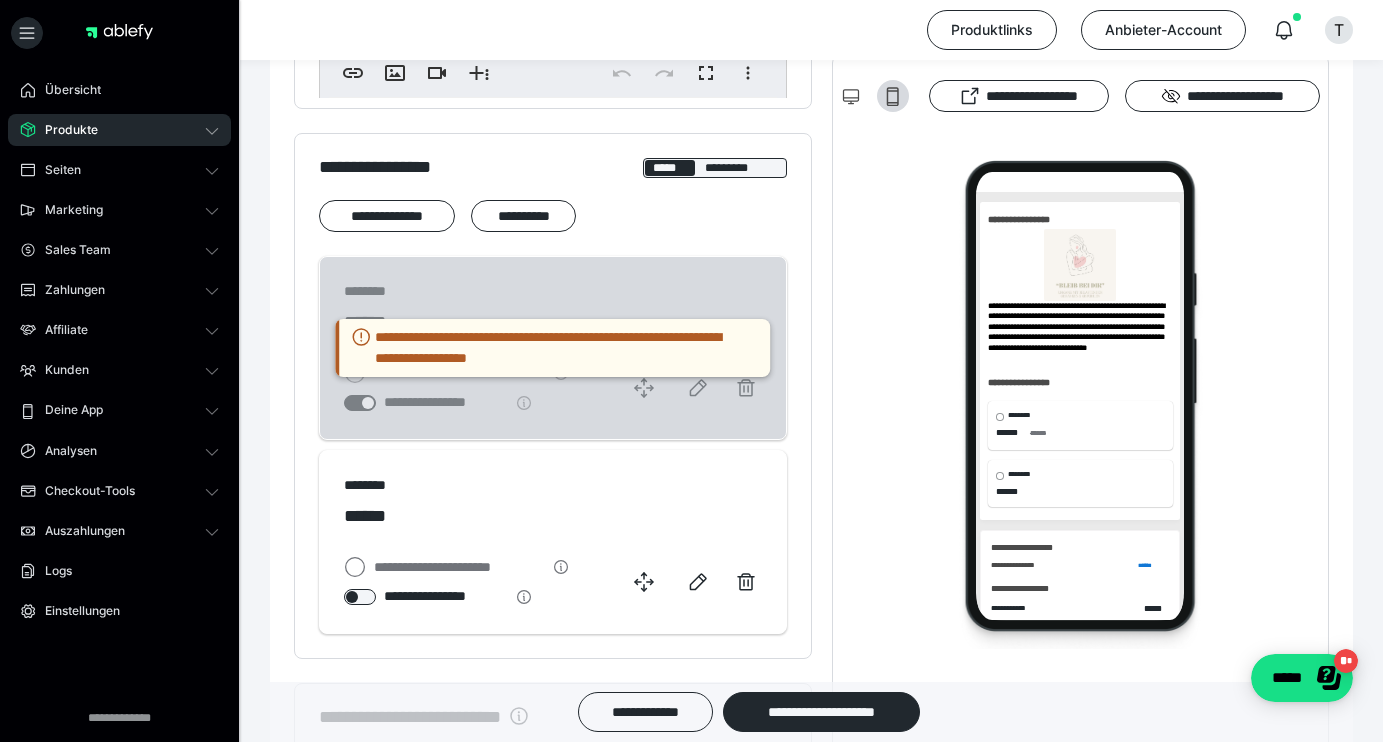 scroll, scrollTop: 802, scrollLeft: 0, axis: vertical 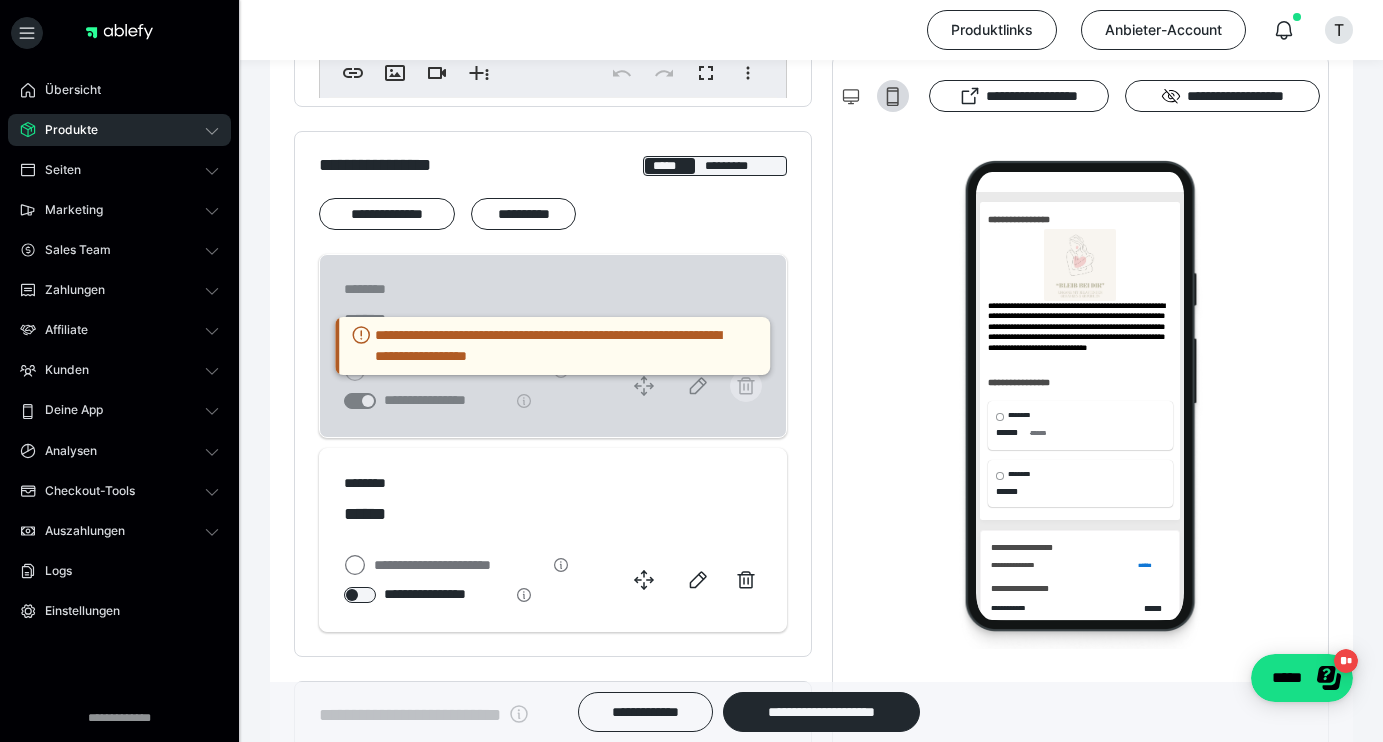 click 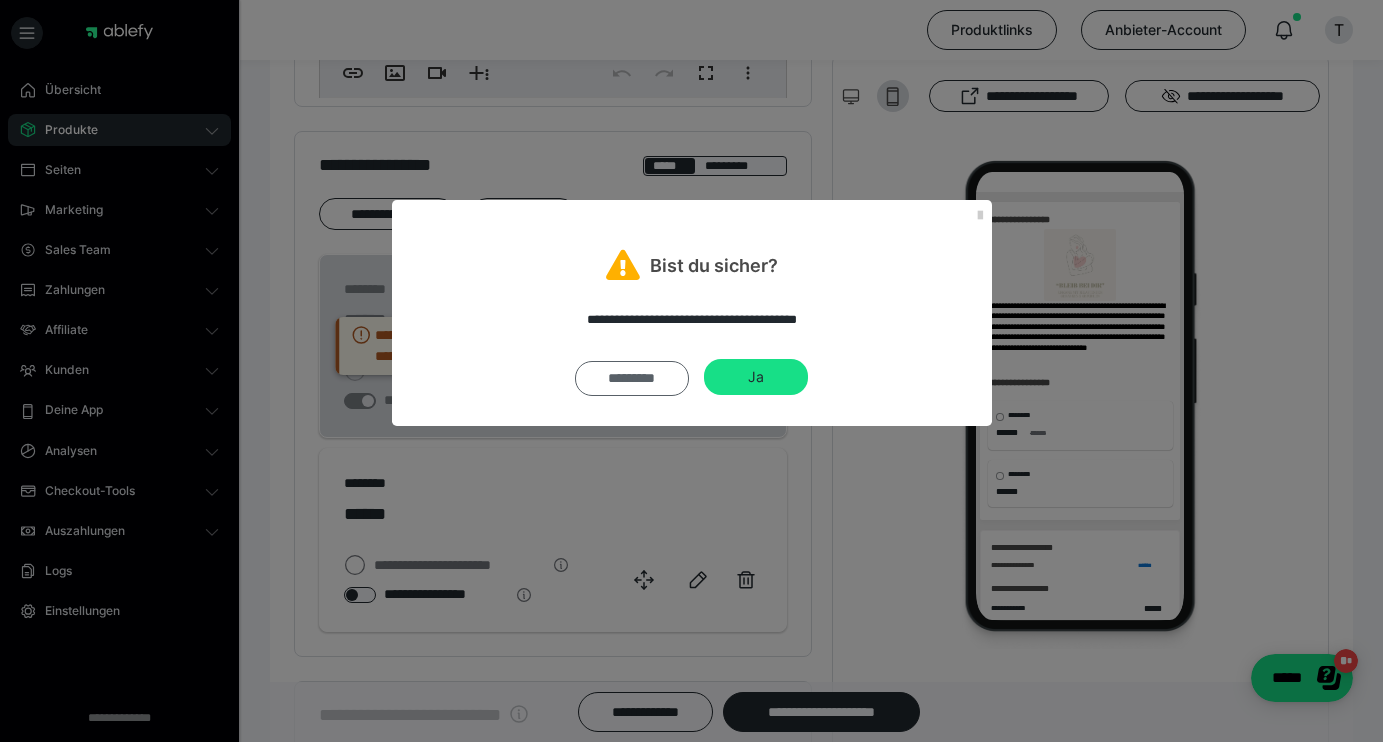 click on "*********" at bounding box center [632, 378] 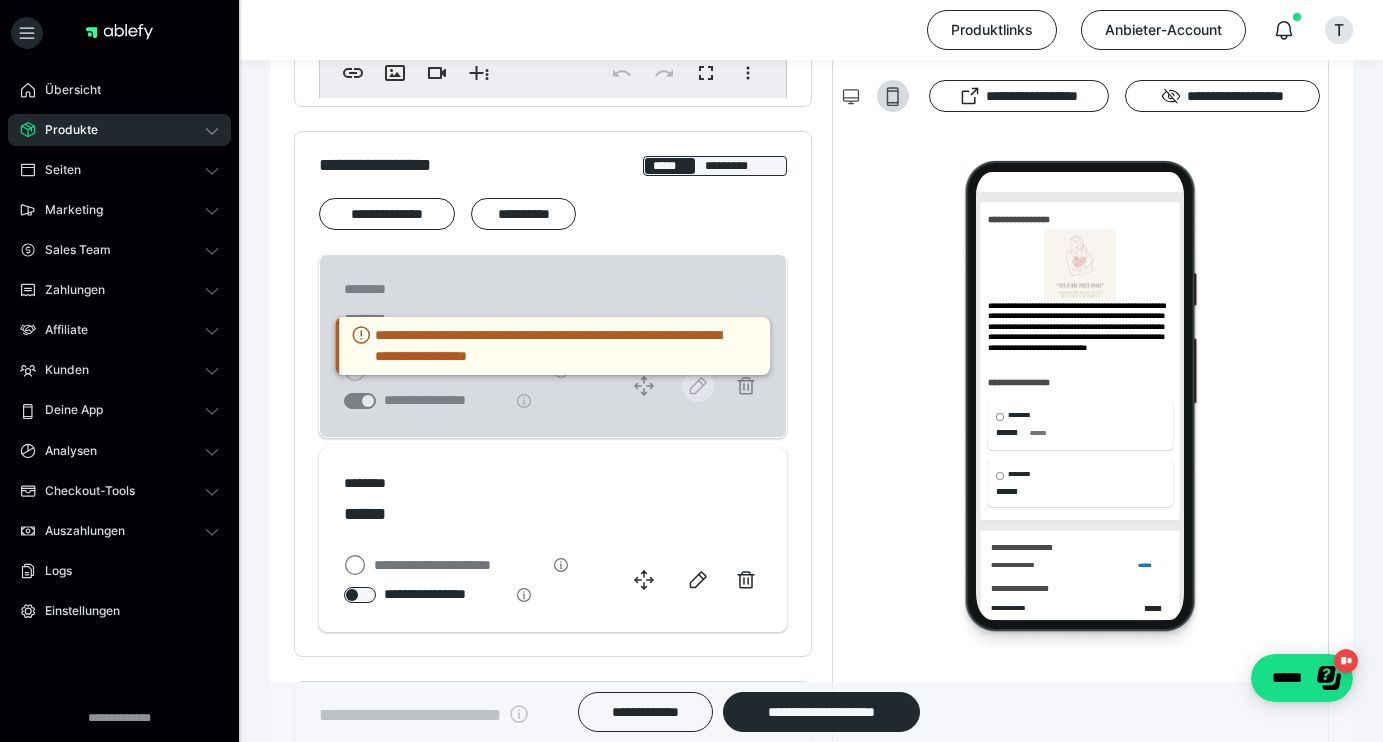 click 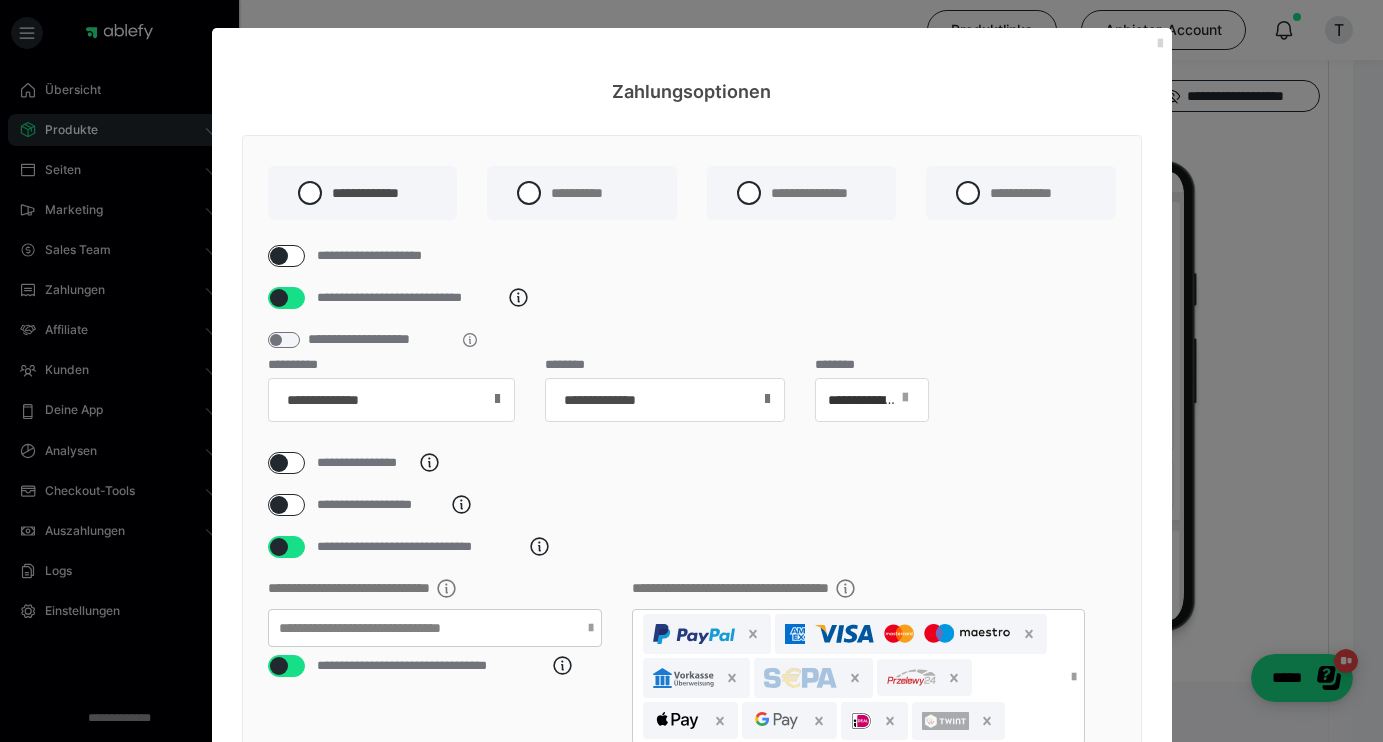 scroll, scrollTop: 0, scrollLeft: 0, axis: both 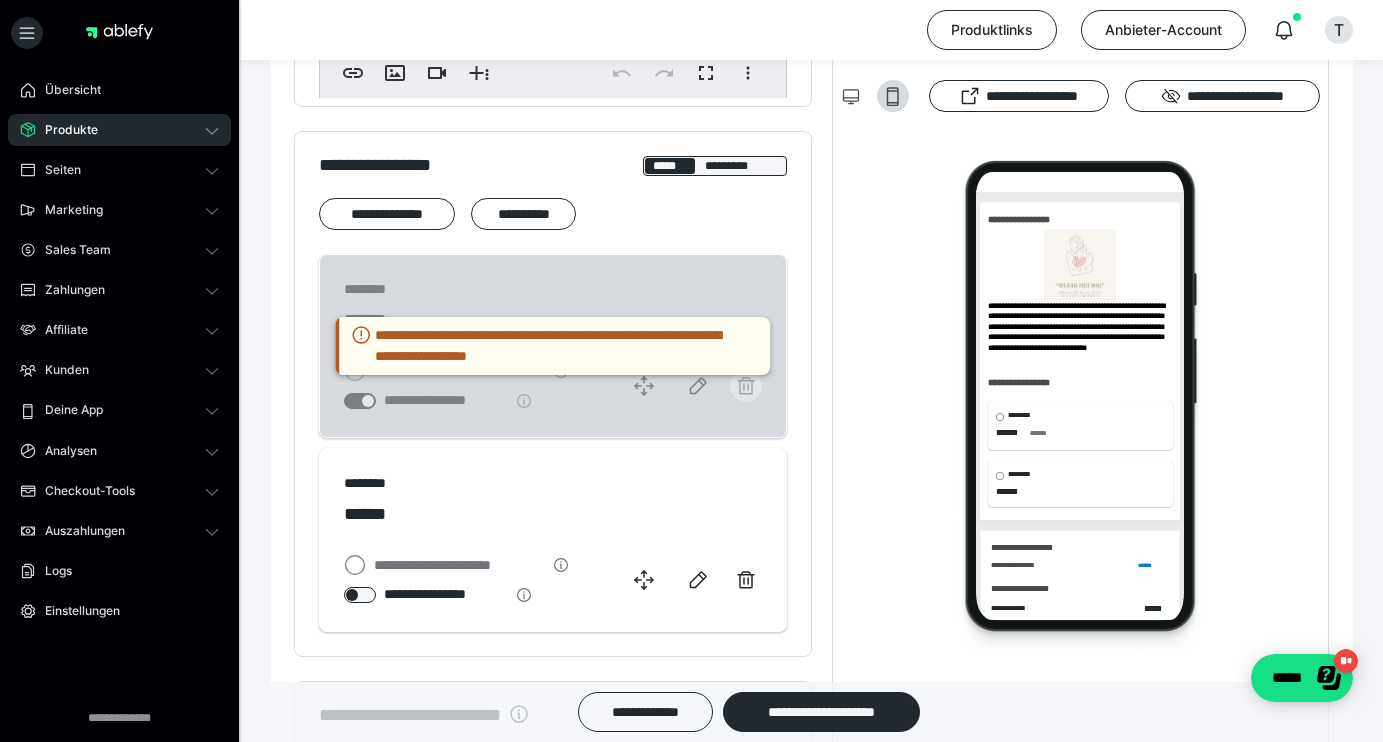 click 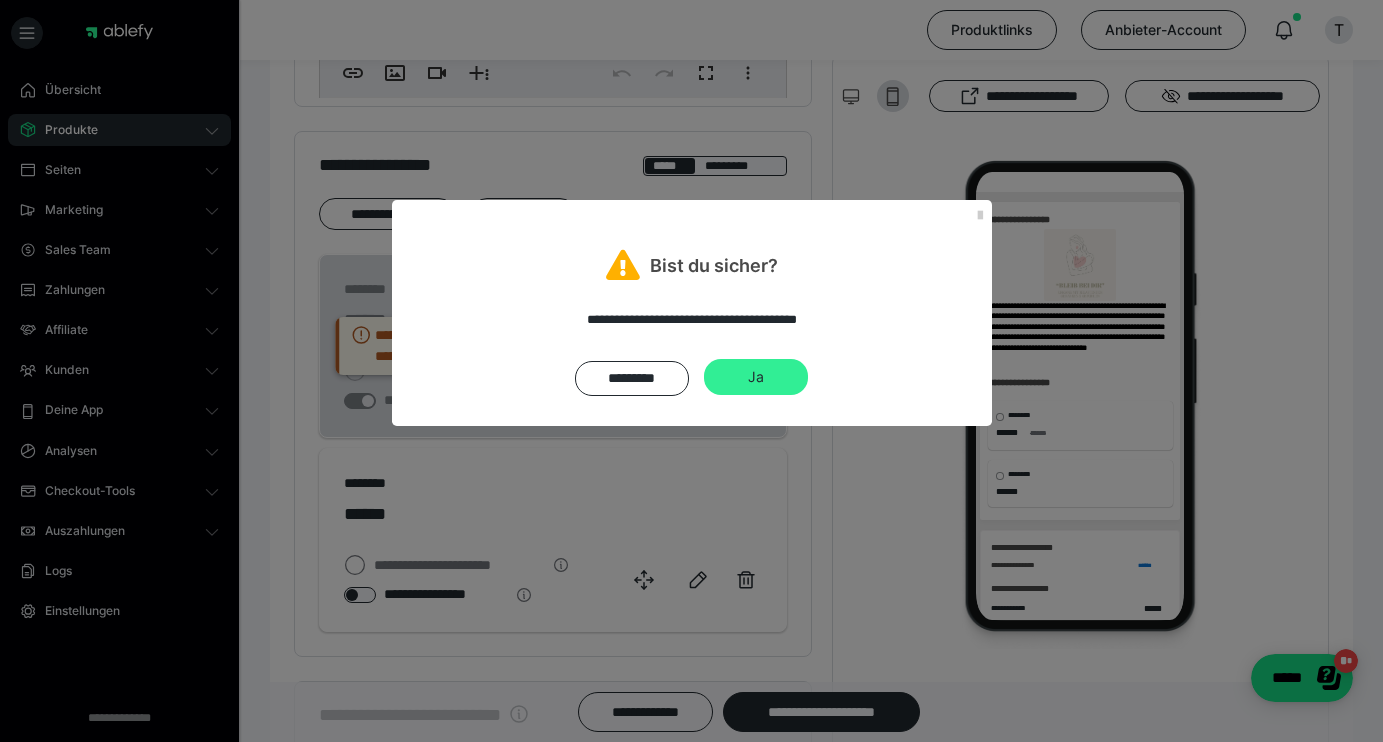 click on "Ja" at bounding box center [756, 377] 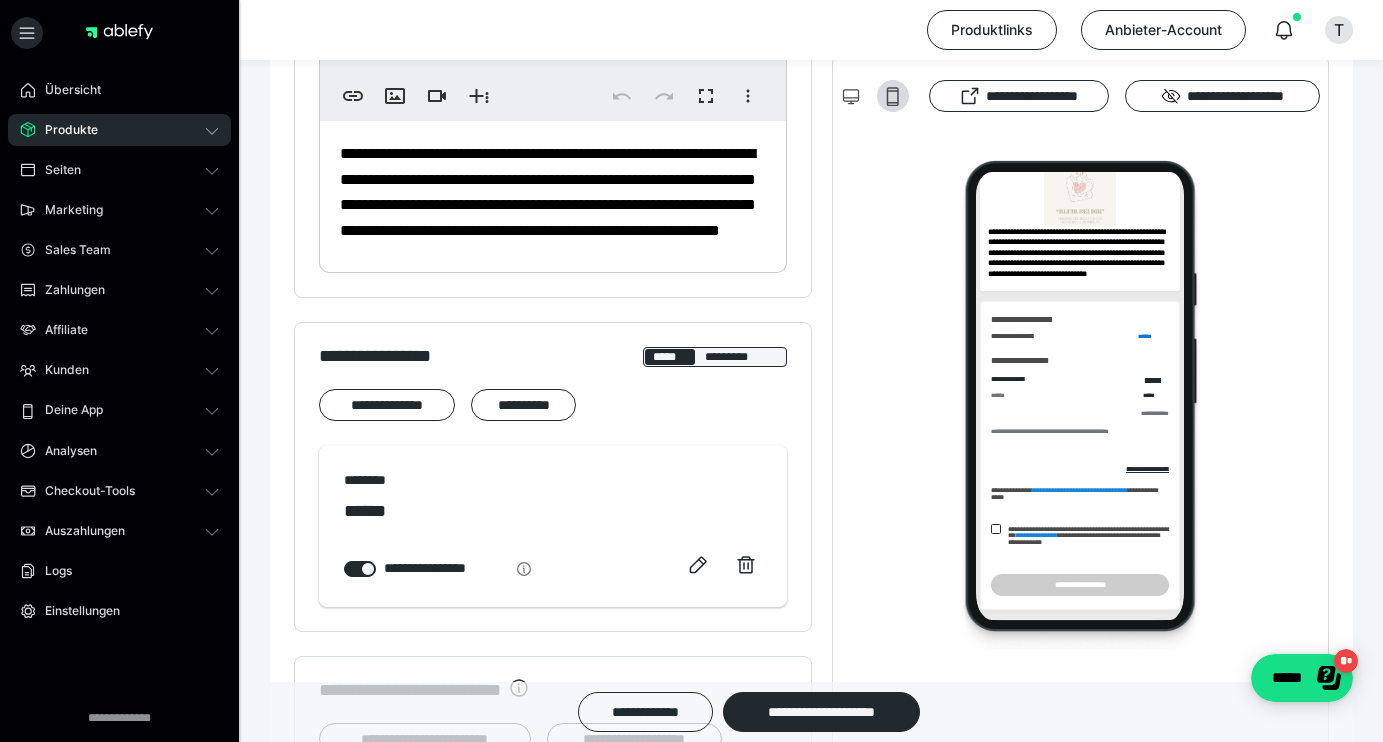 scroll, scrollTop: 135, scrollLeft: 0, axis: vertical 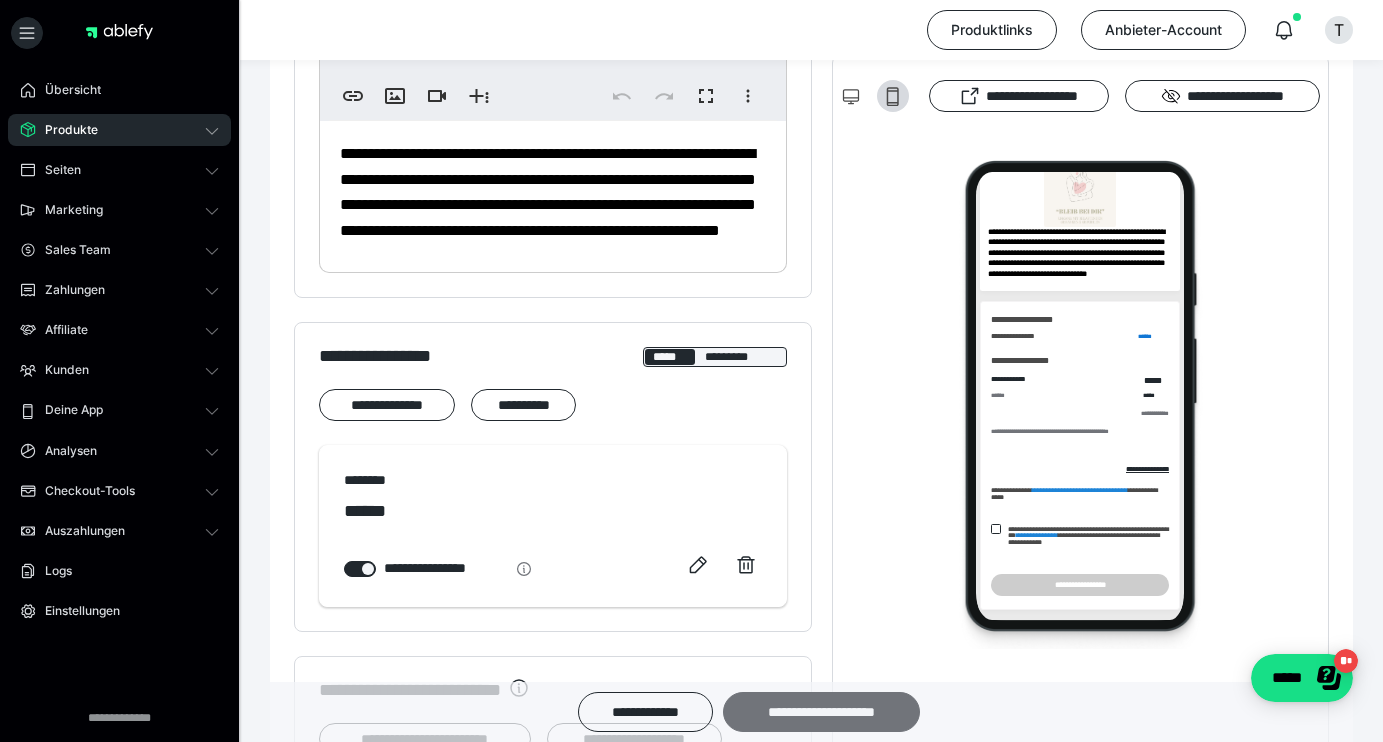 click on "**********" at bounding box center [821, 712] 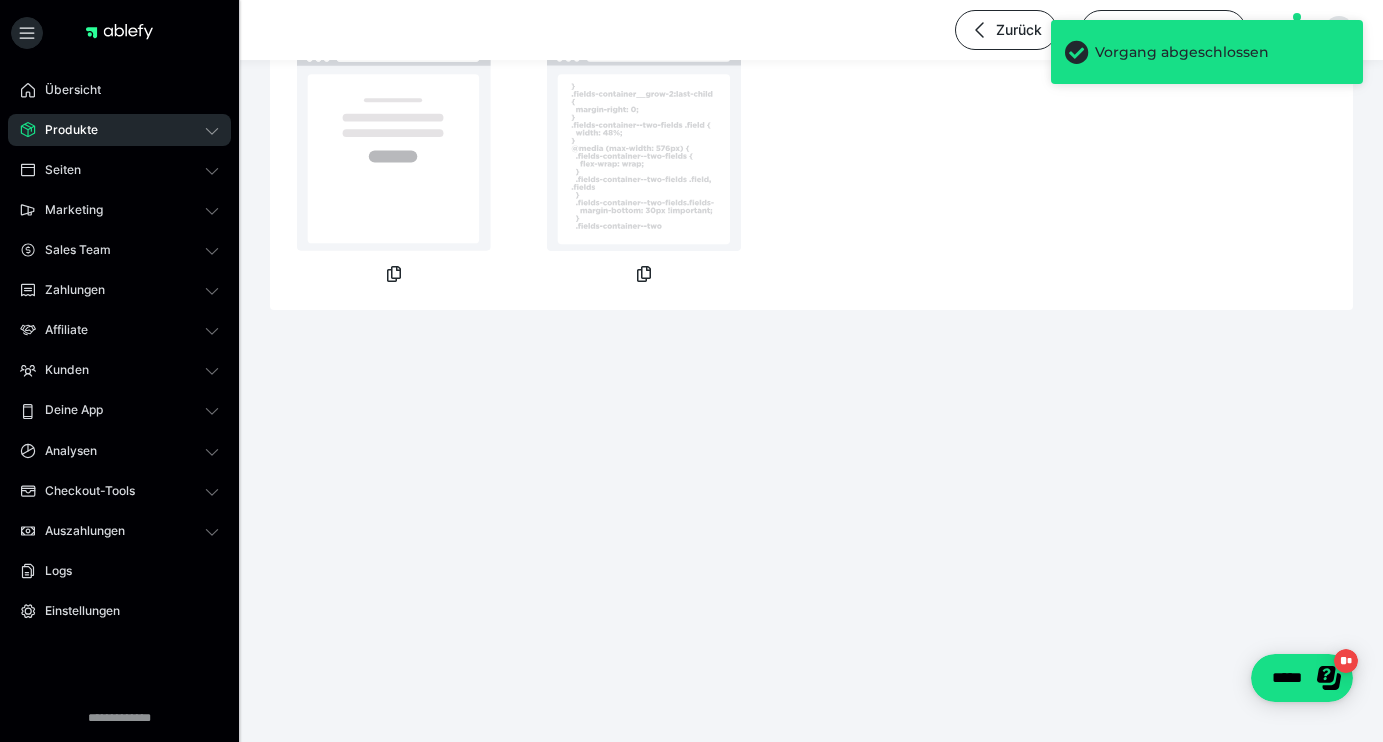 scroll, scrollTop: 302, scrollLeft: 0, axis: vertical 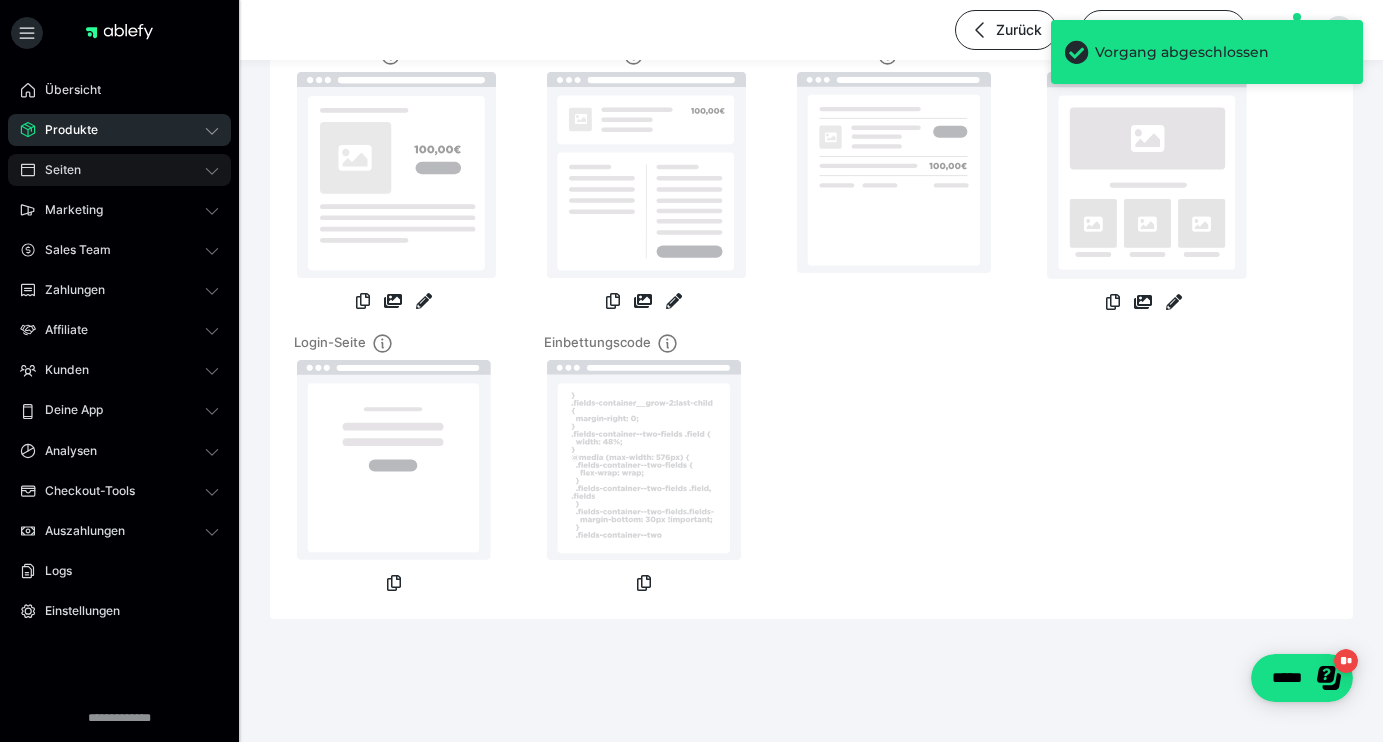 click on "Seiten" at bounding box center [56, 170] 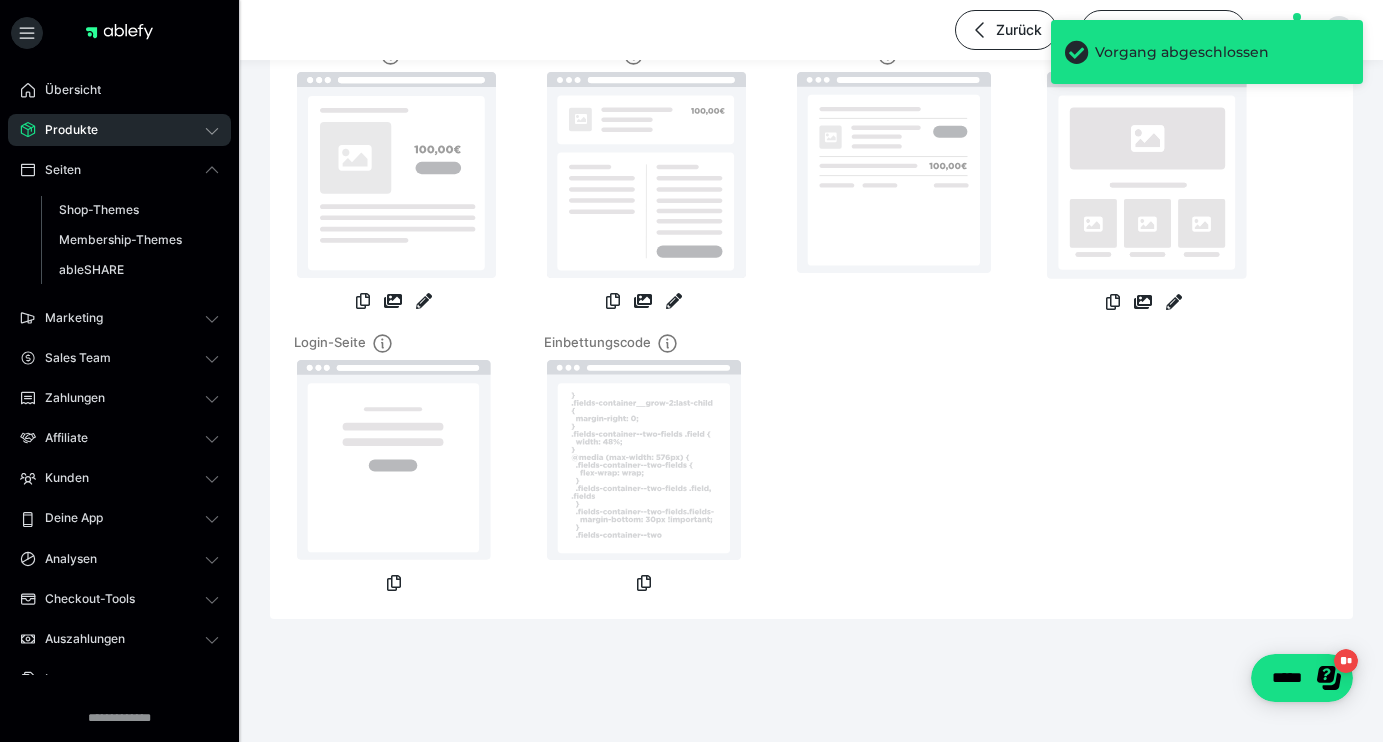 click on "Produkte" at bounding box center (64, 130) 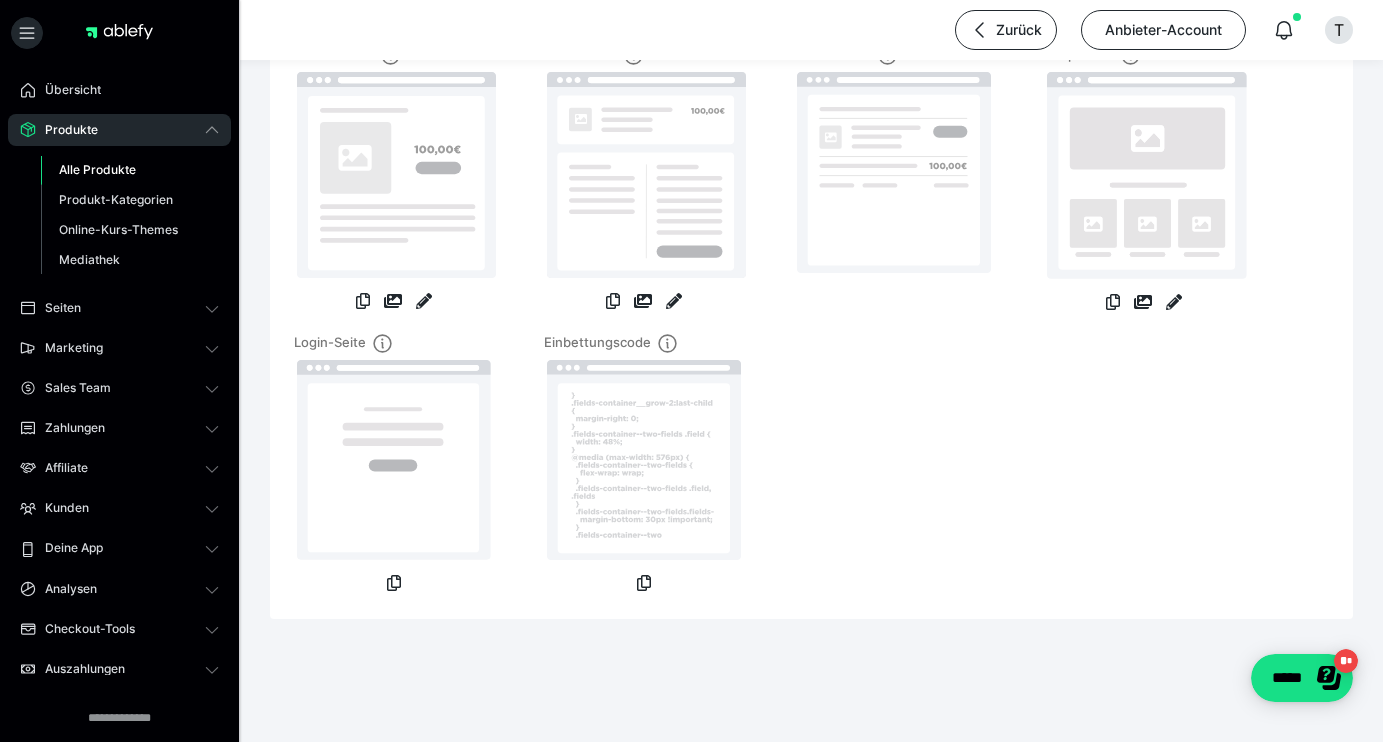 click on "Alle Produkte" at bounding box center [97, 169] 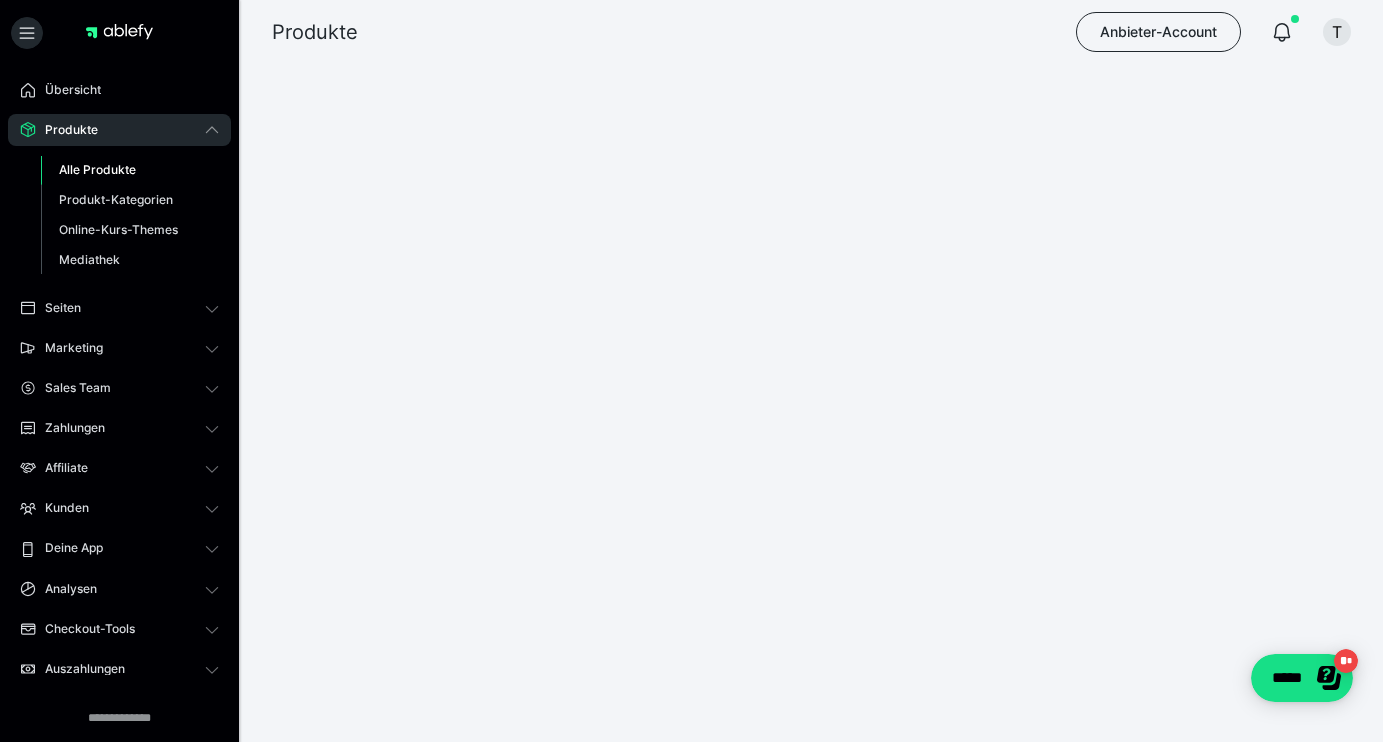 scroll, scrollTop: 0, scrollLeft: 0, axis: both 